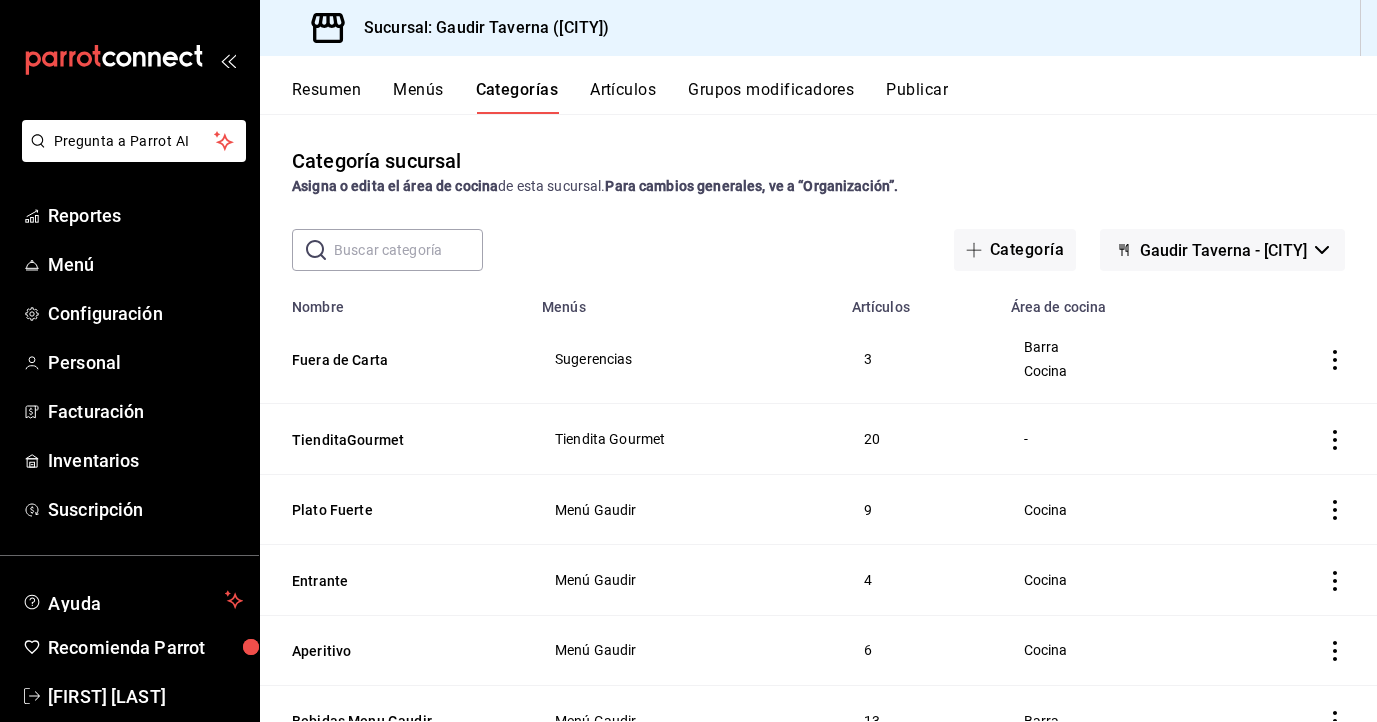 scroll, scrollTop: 0, scrollLeft: 0, axis: both 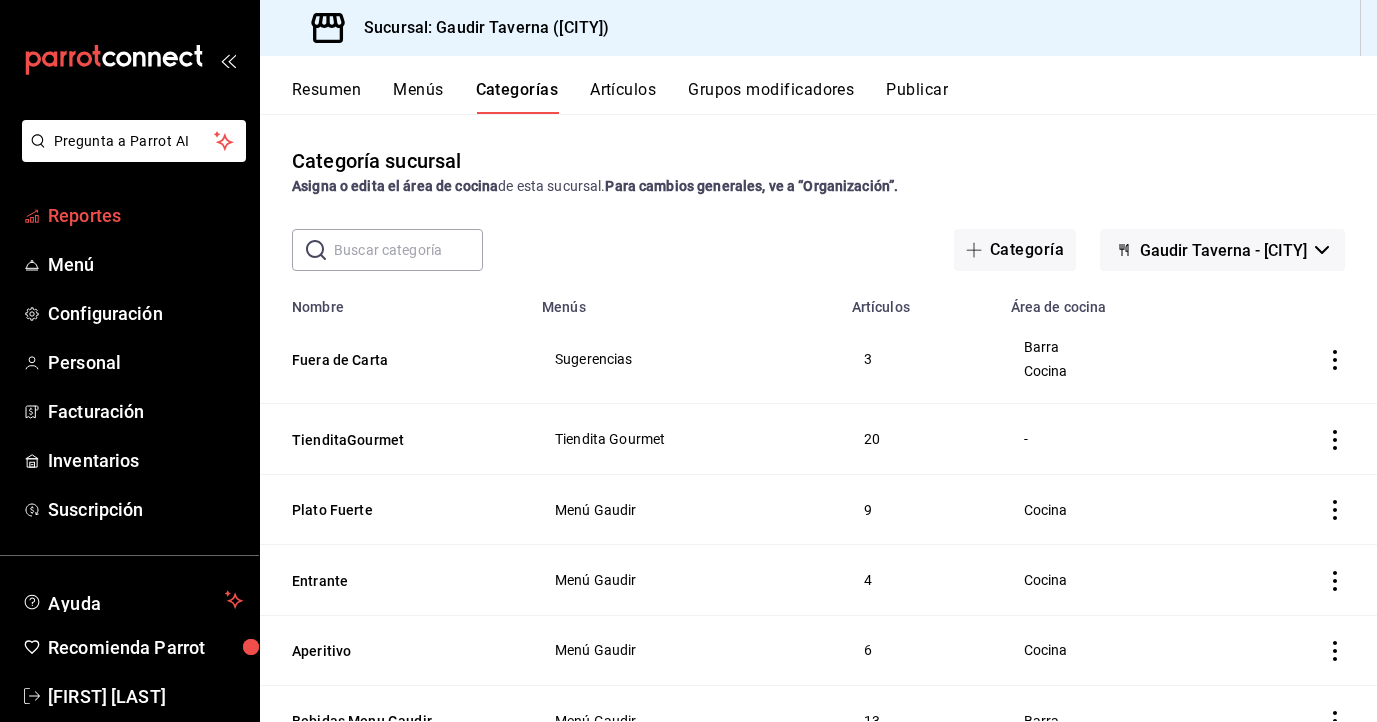 click on "Reportes" at bounding box center (129, 215) 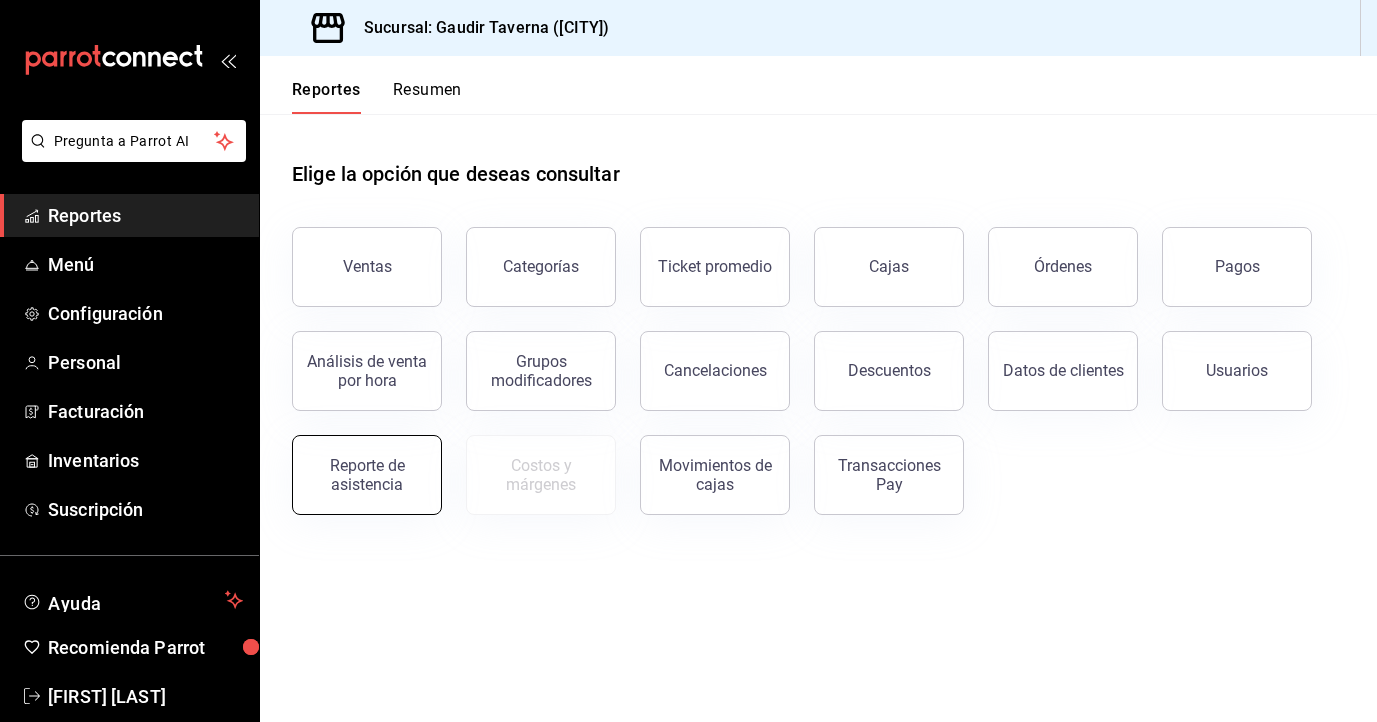 click on "Reporte de asistencia" at bounding box center (367, 475) 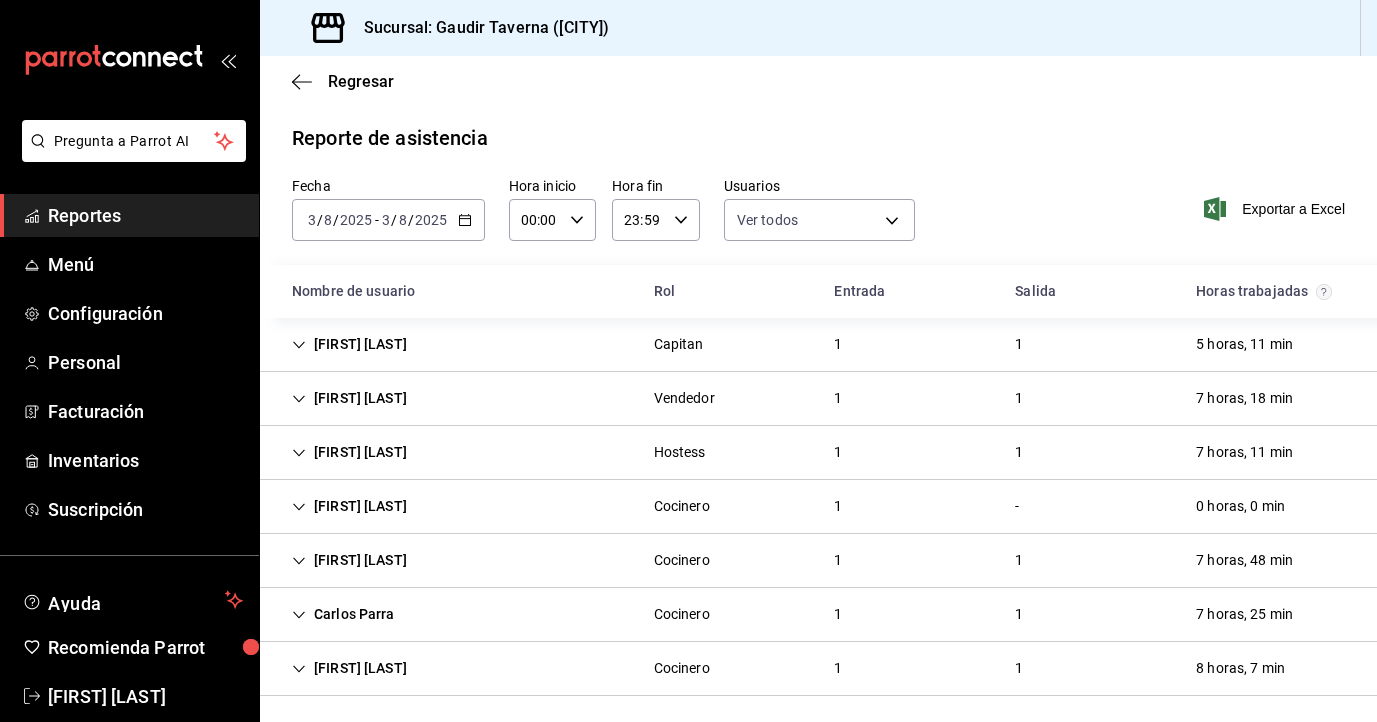click 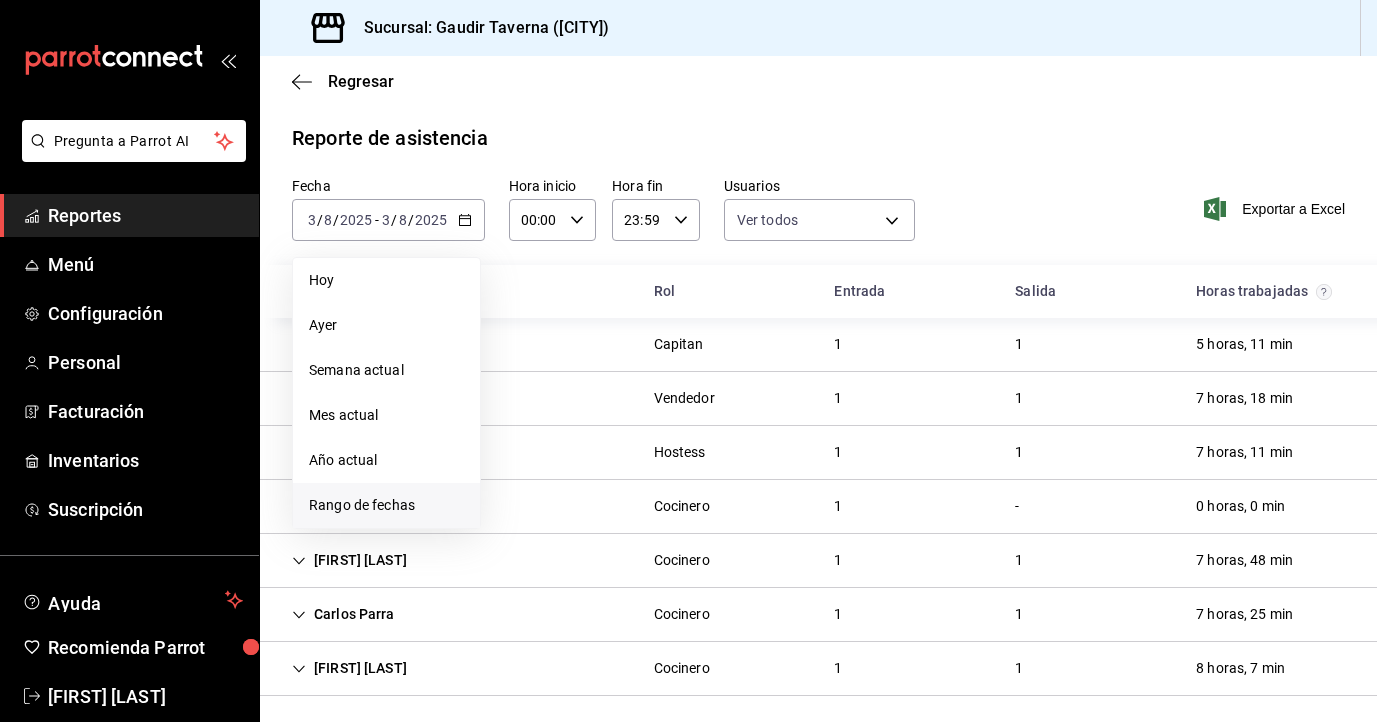 click on "Rango de fechas" at bounding box center (386, 505) 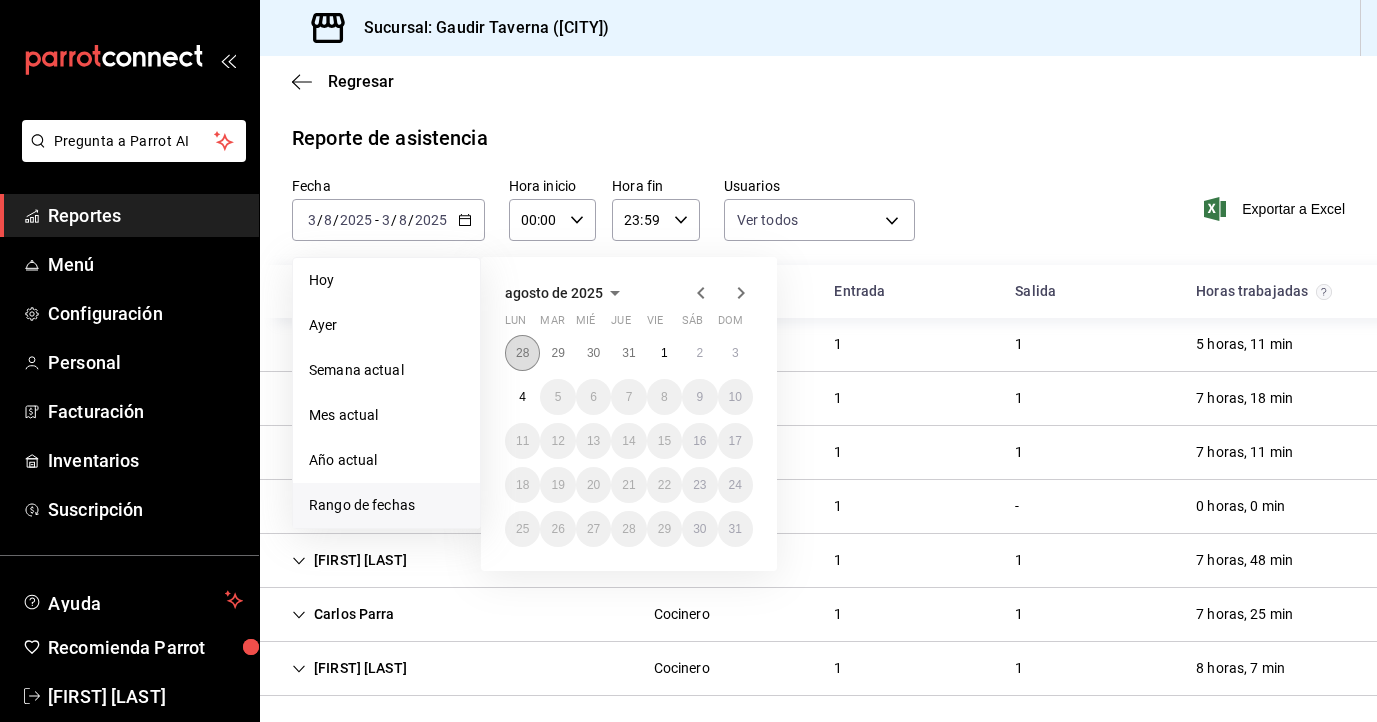 click on "28" at bounding box center (522, 353) 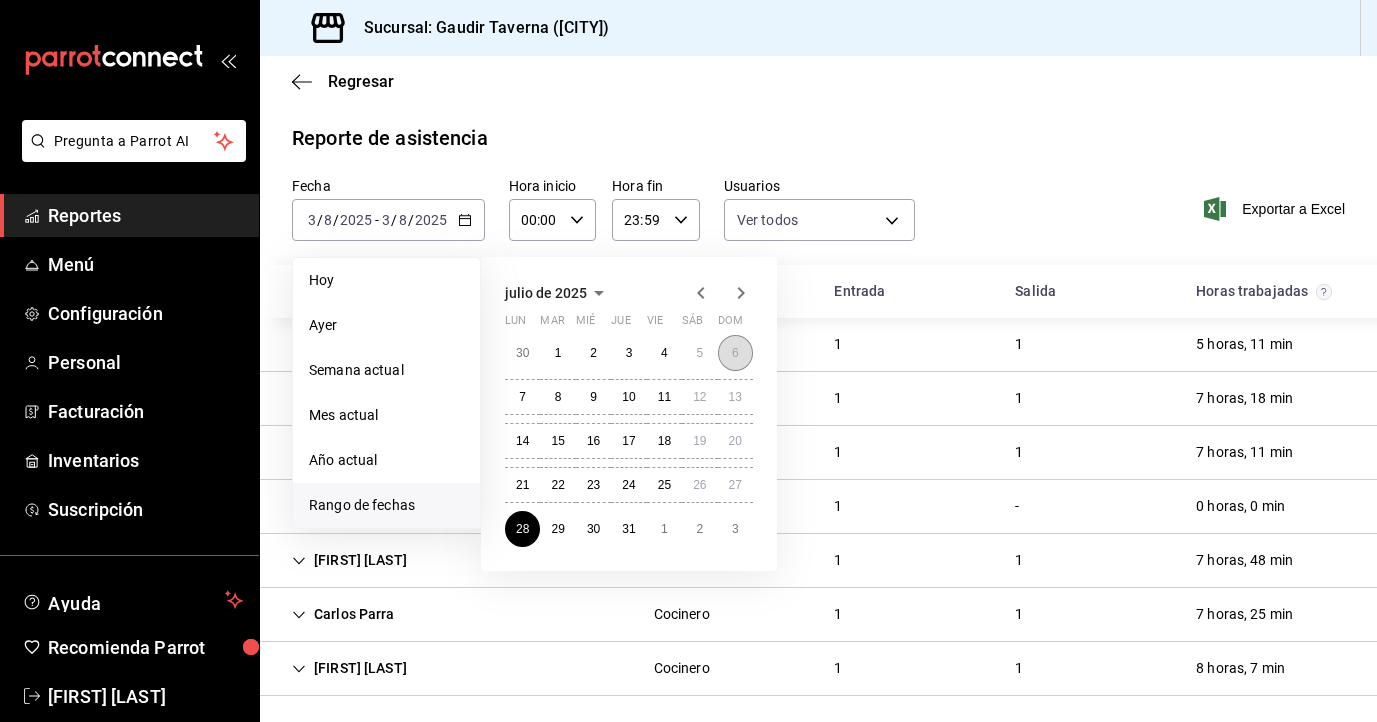 click on "6" at bounding box center [735, 353] 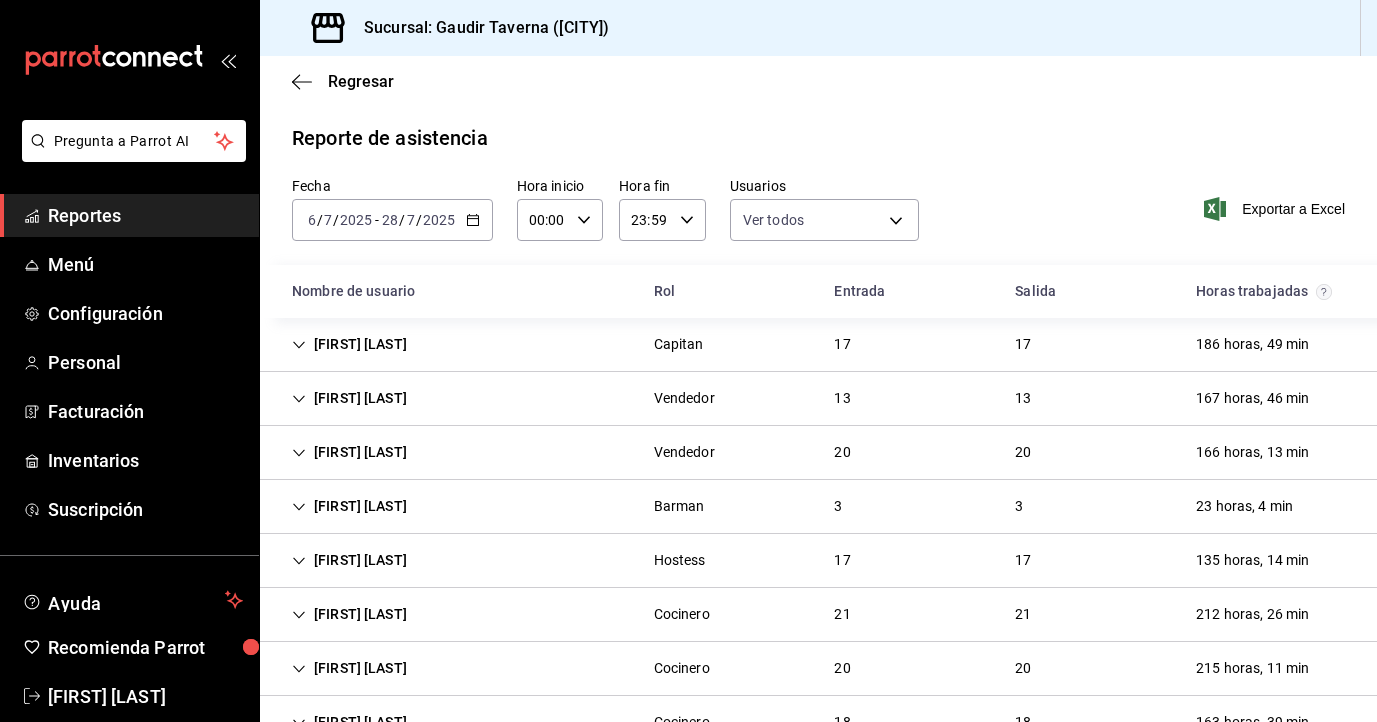 click 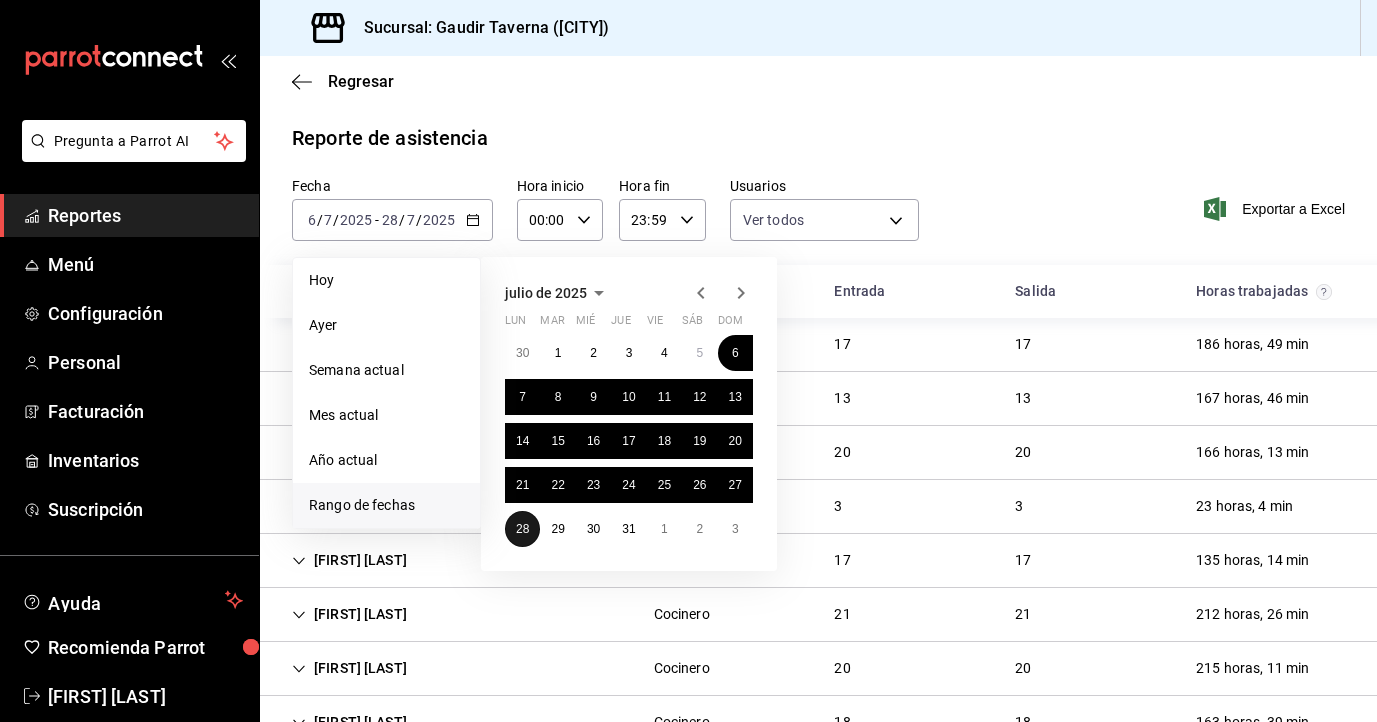 click on "28" at bounding box center [522, 529] 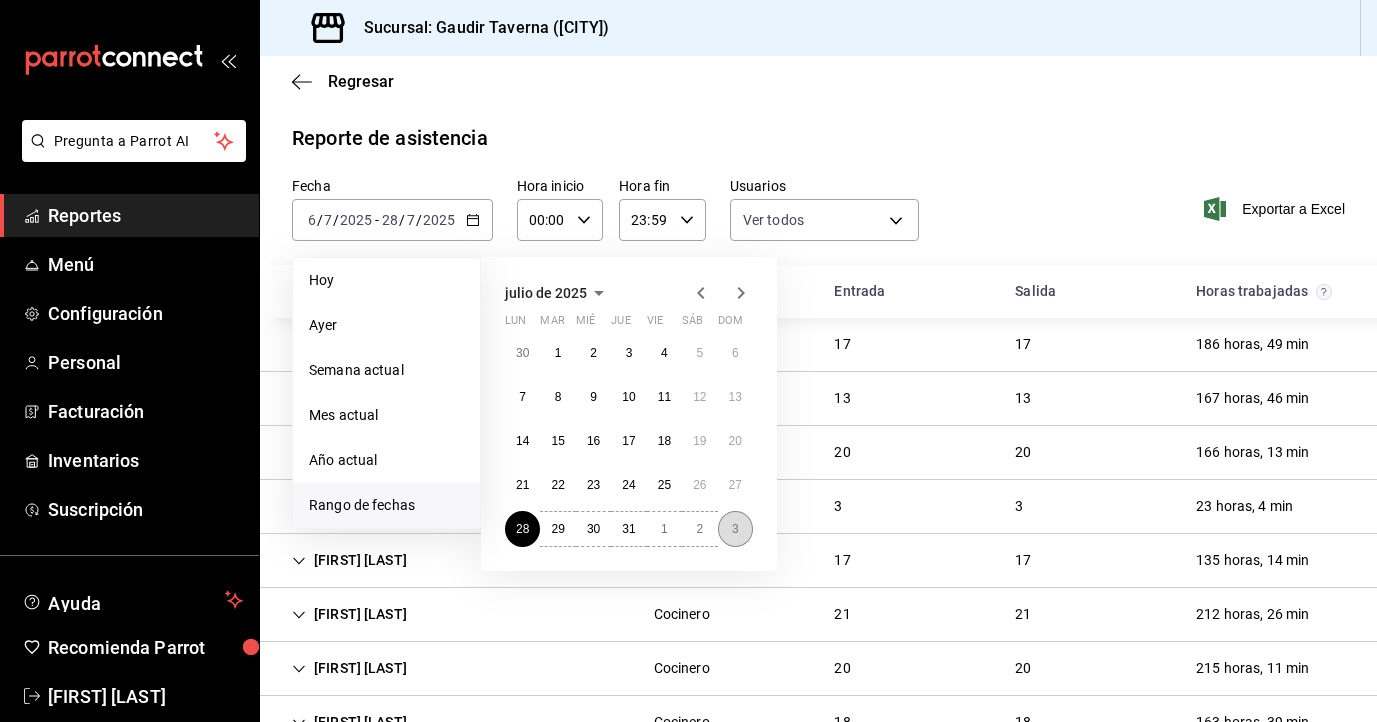 click on "3" at bounding box center (735, 529) 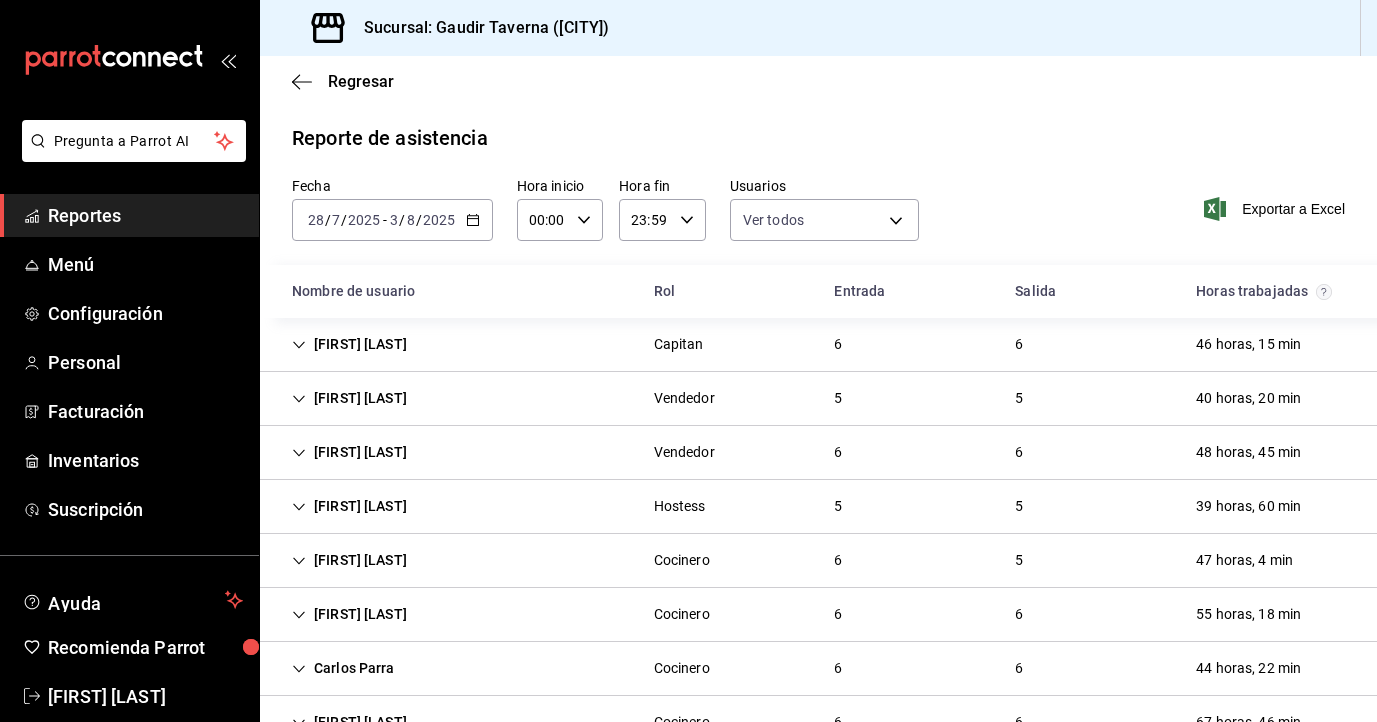 scroll, scrollTop: 60, scrollLeft: 0, axis: vertical 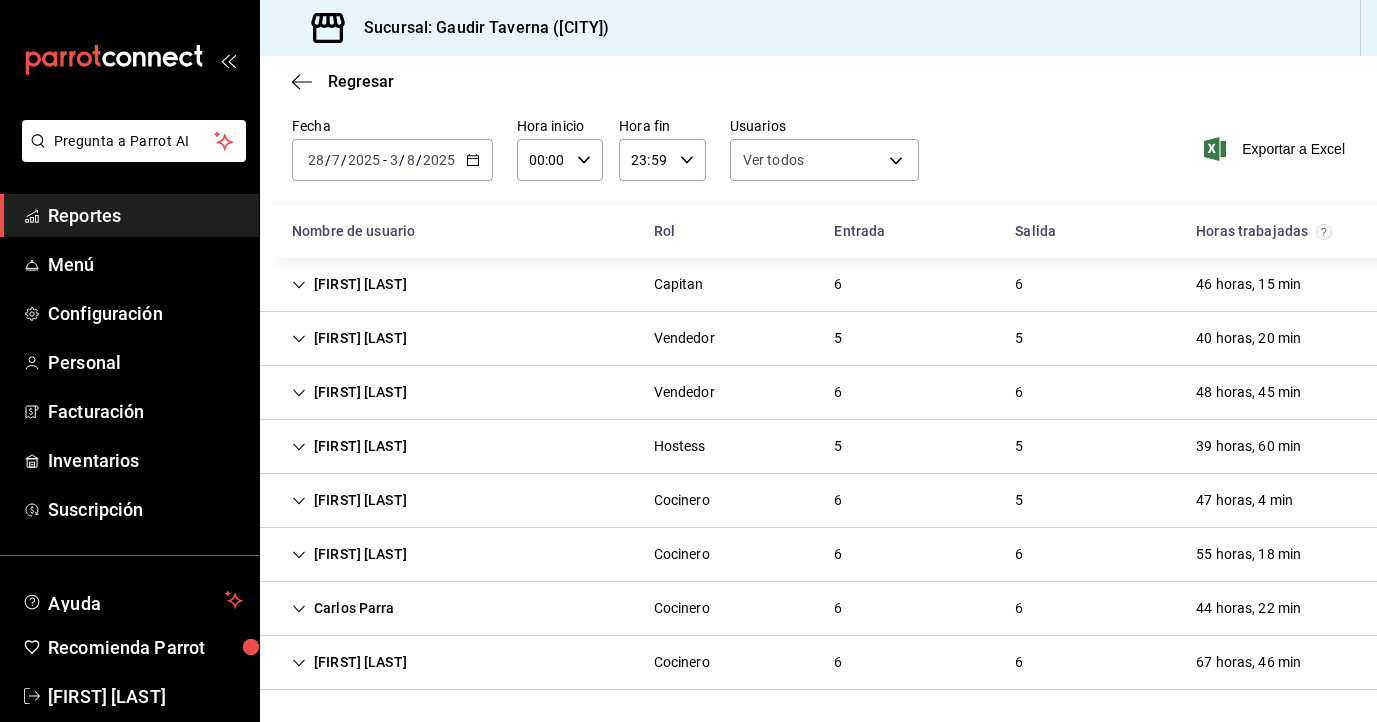 click 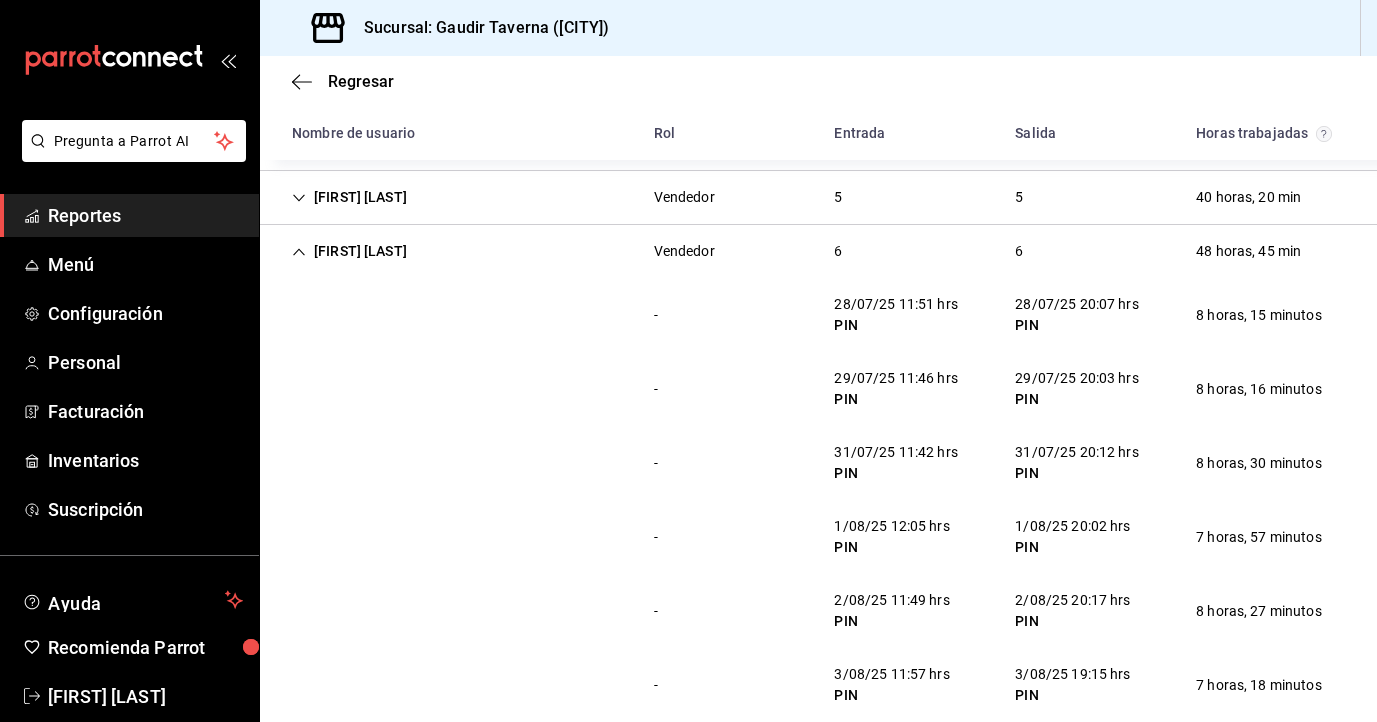 scroll, scrollTop: 197, scrollLeft: 0, axis: vertical 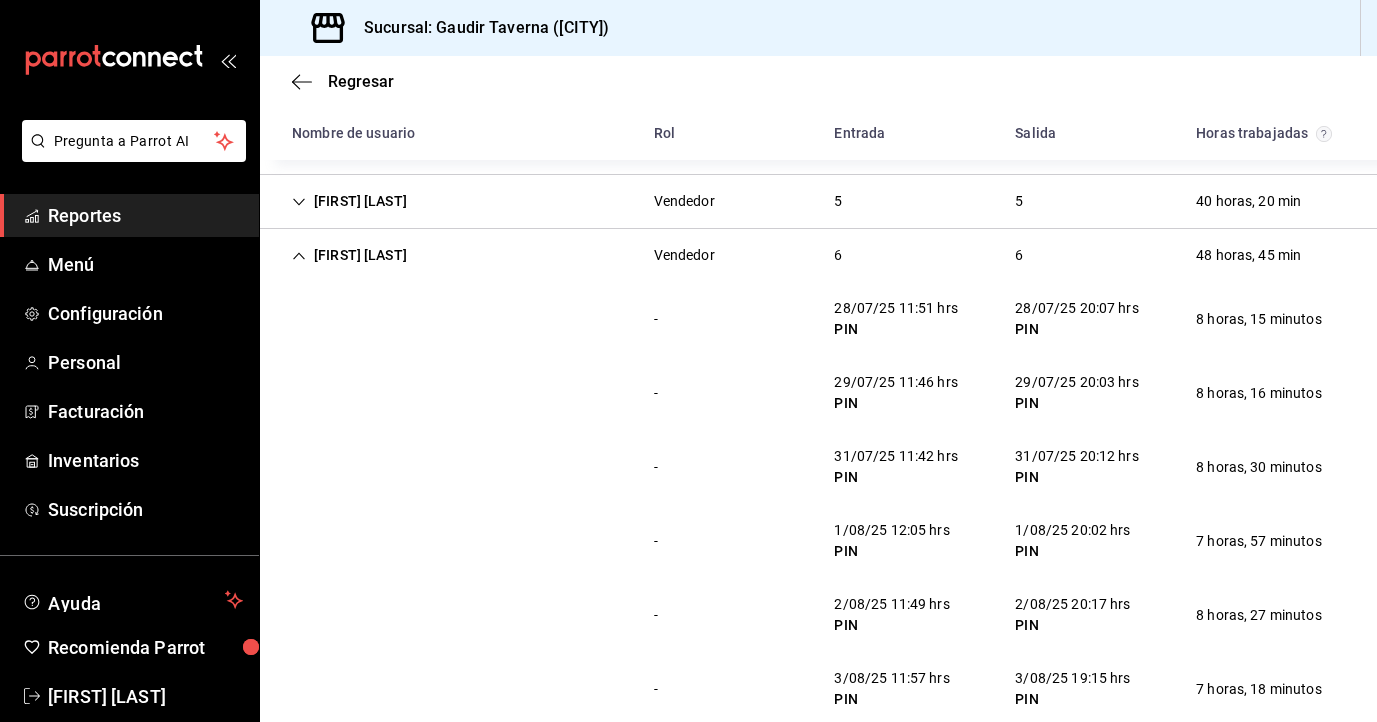 click 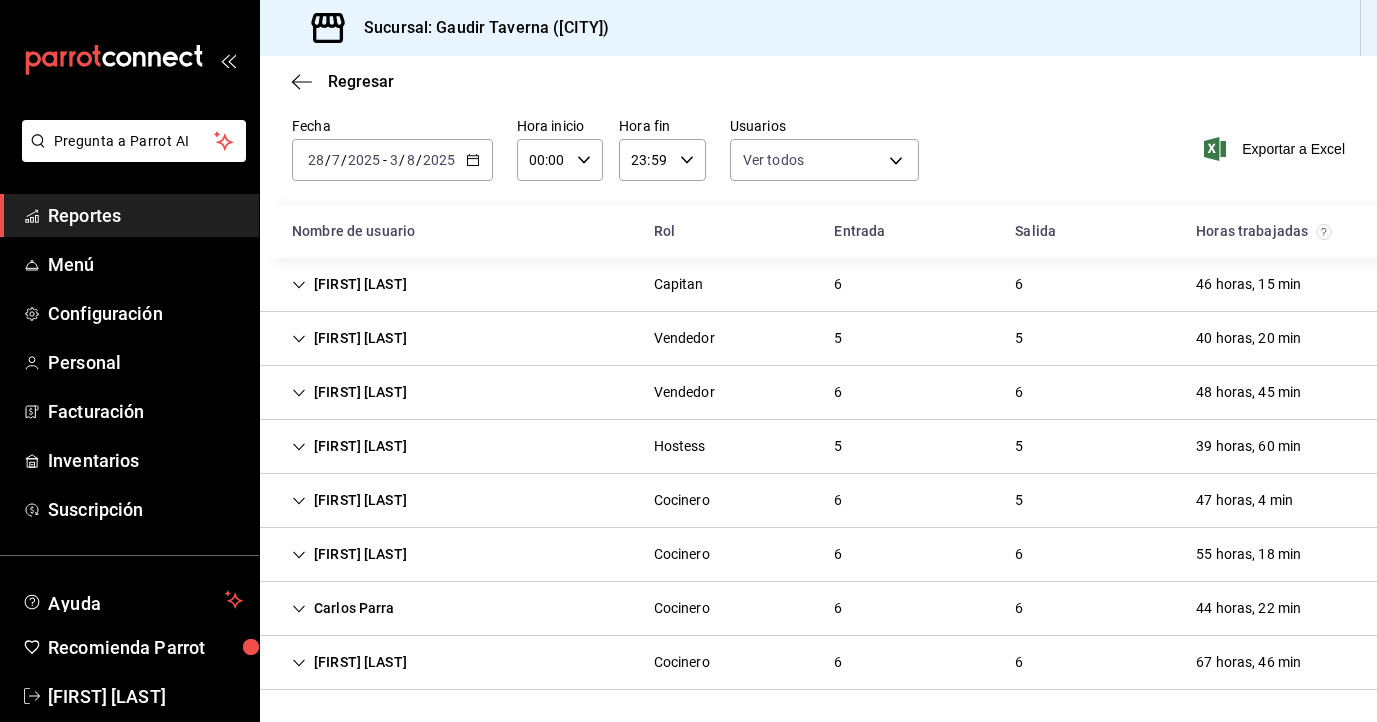 scroll, scrollTop: 60, scrollLeft: 0, axis: vertical 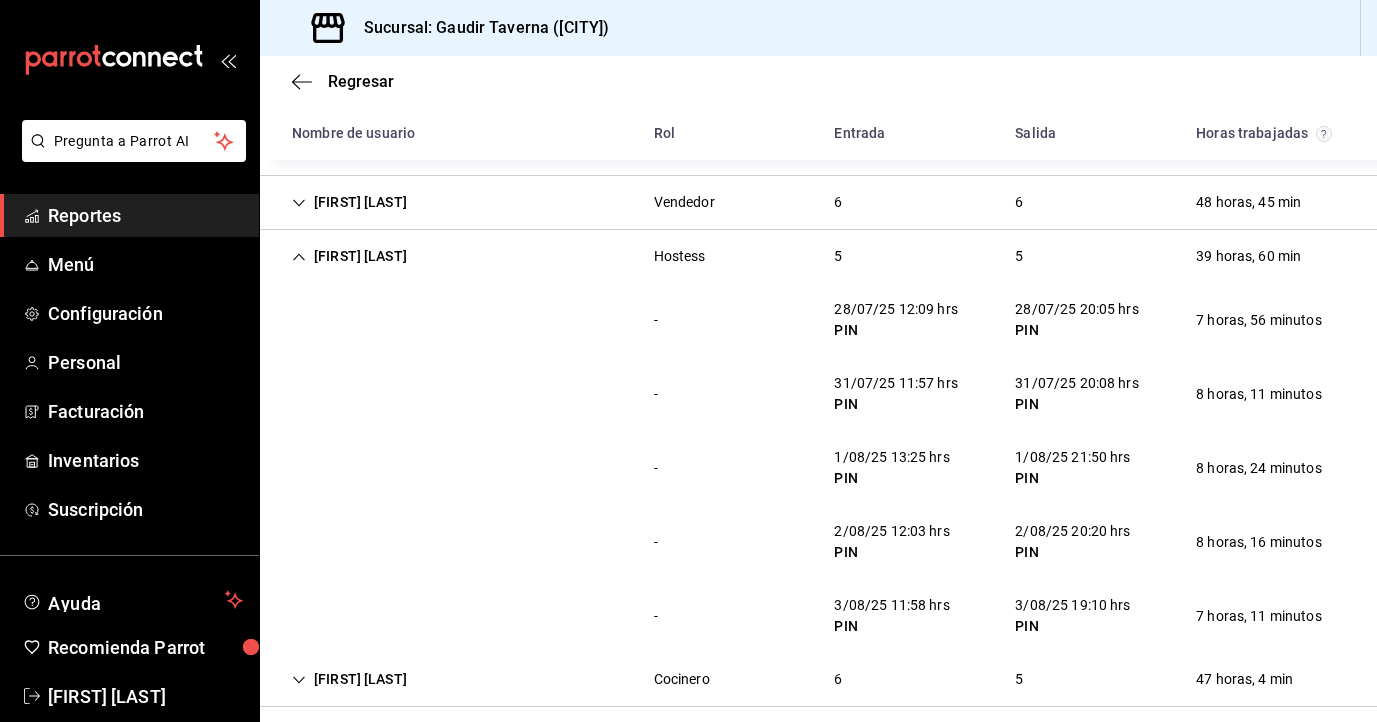 click on "PIN" at bounding box center (895, 404) 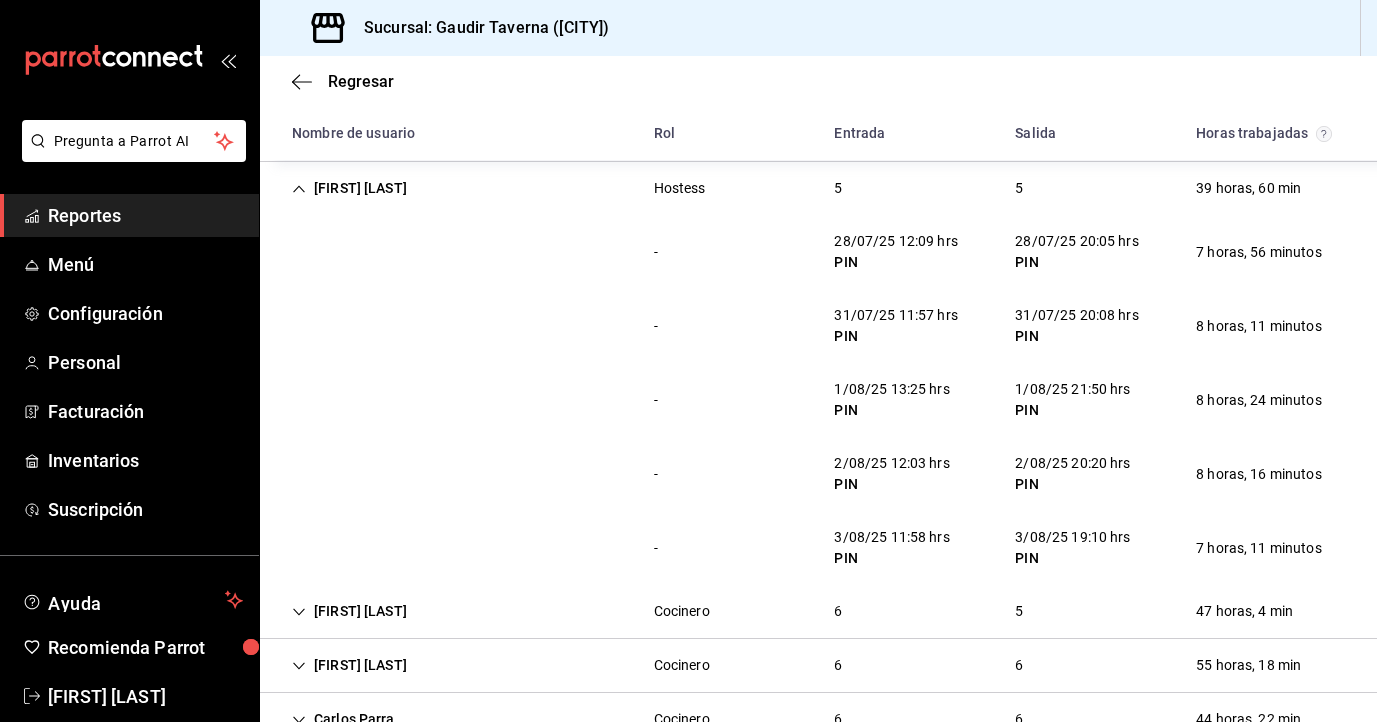 scroll, scrollTop: 316, scrollLeft: 0, axis: vertical 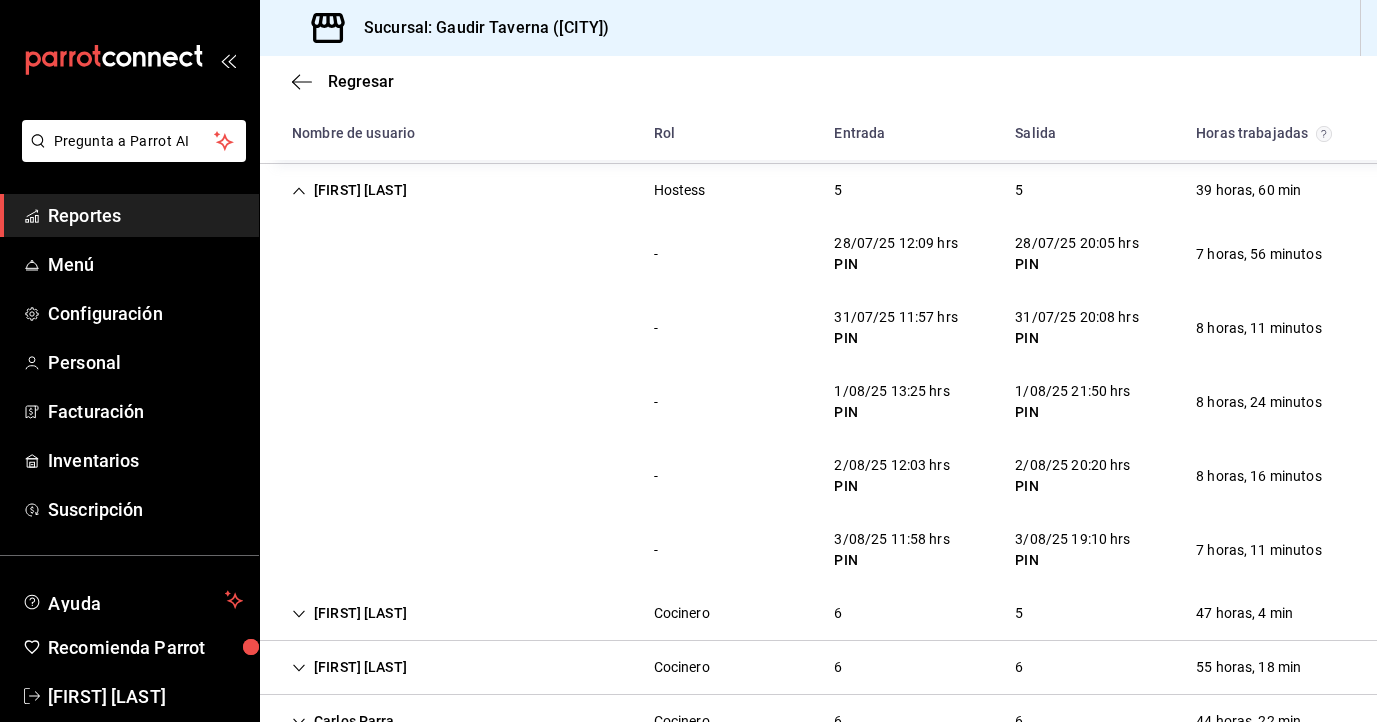 click on "[FIRST] [LAST]" at bounding box center [349, 190] 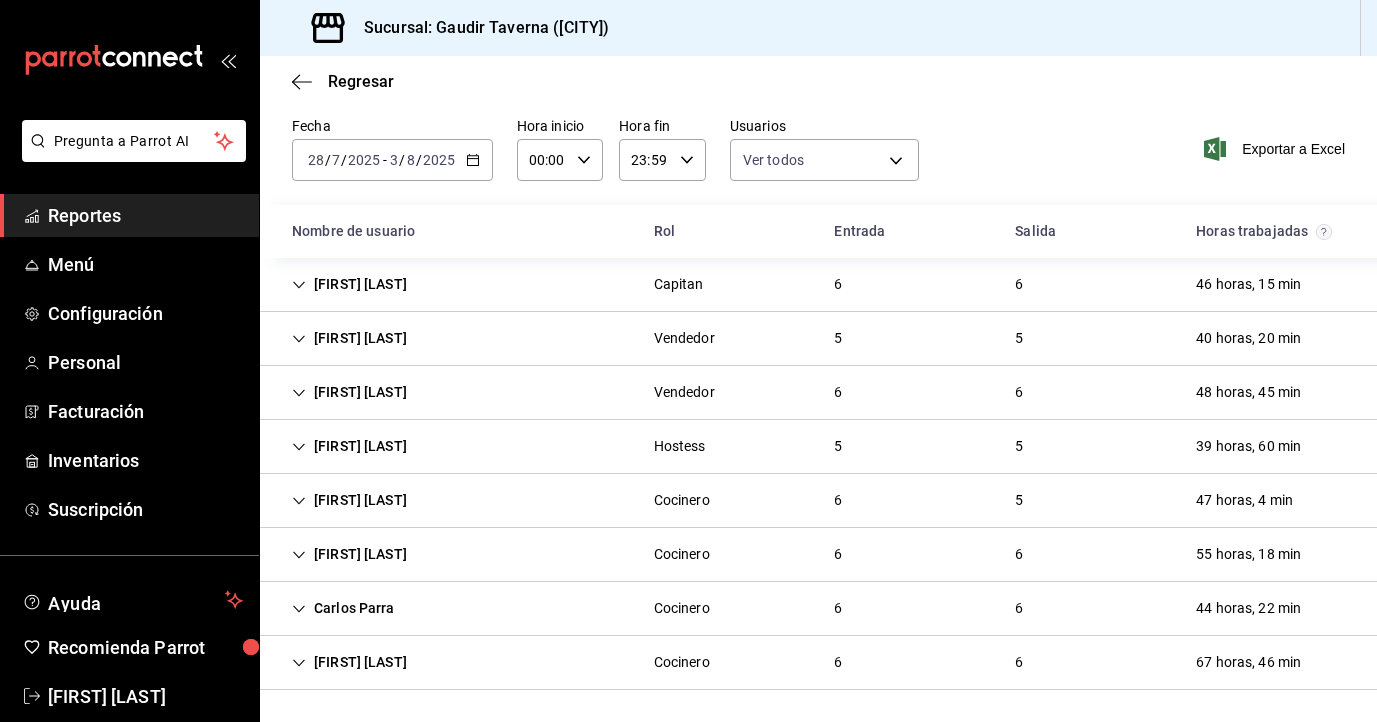 scroll, scrollTop: 60, scrollLeft: 0, axis: vertical 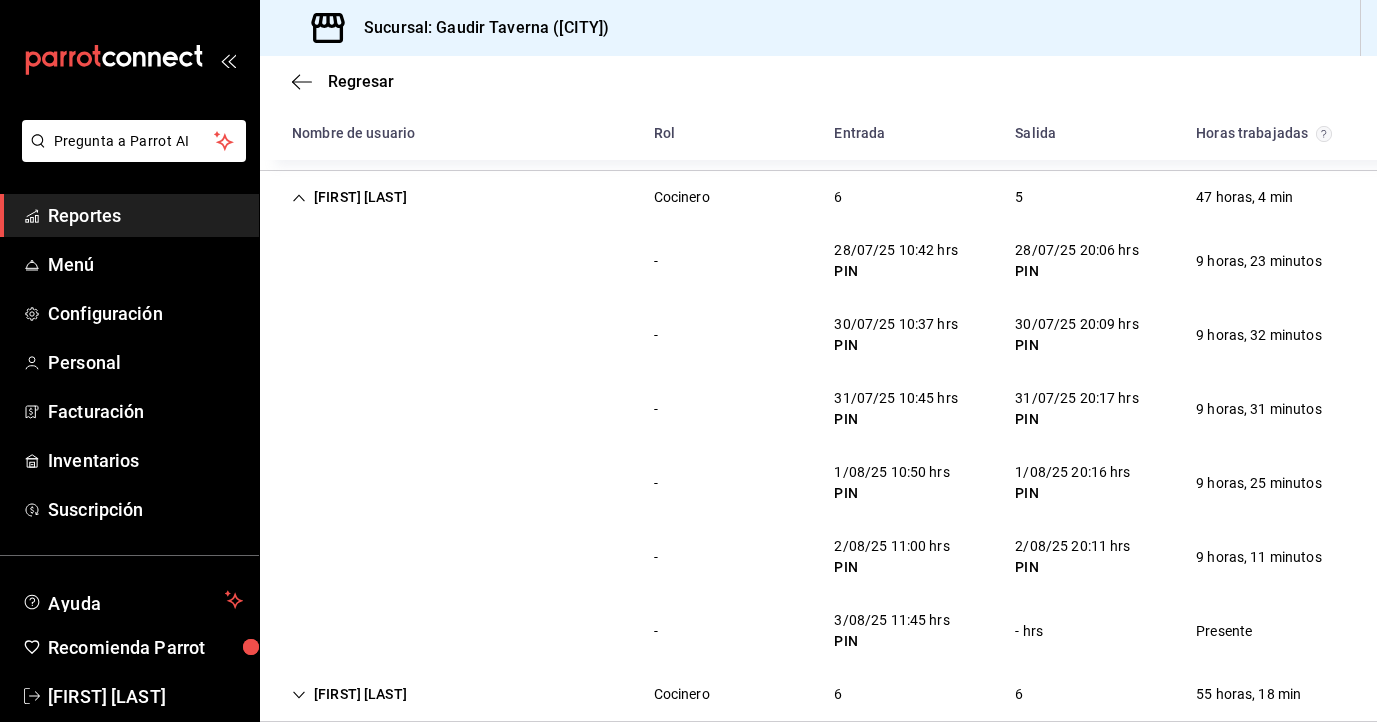 click 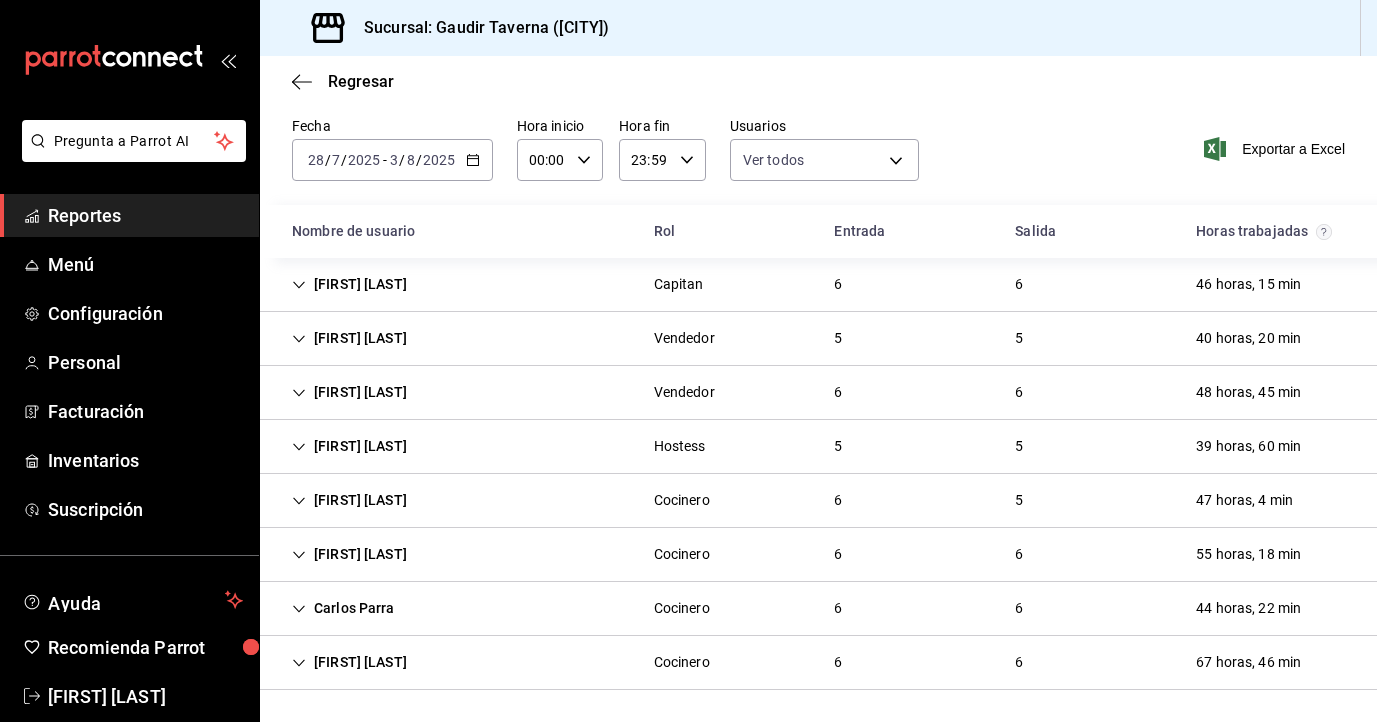 scroll, scrollTop: 60, scrollLeft: 0, axis: vertical 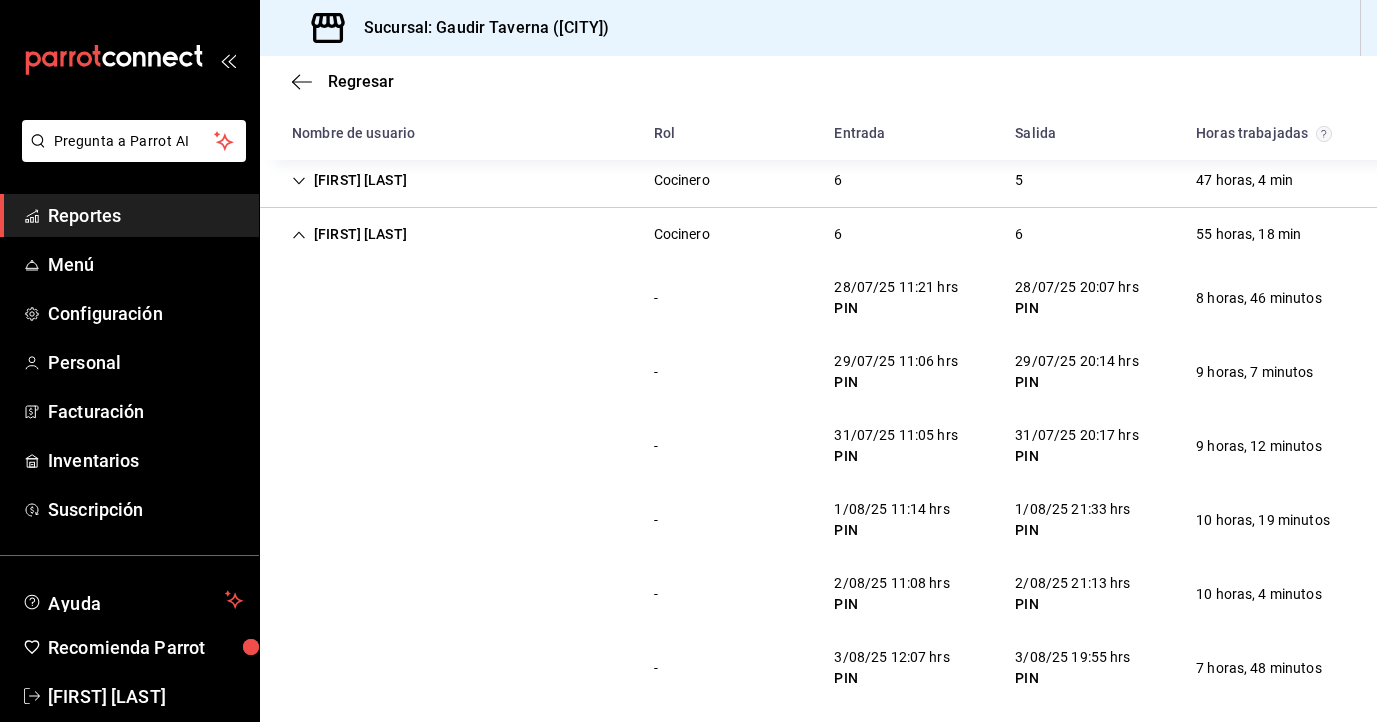 click 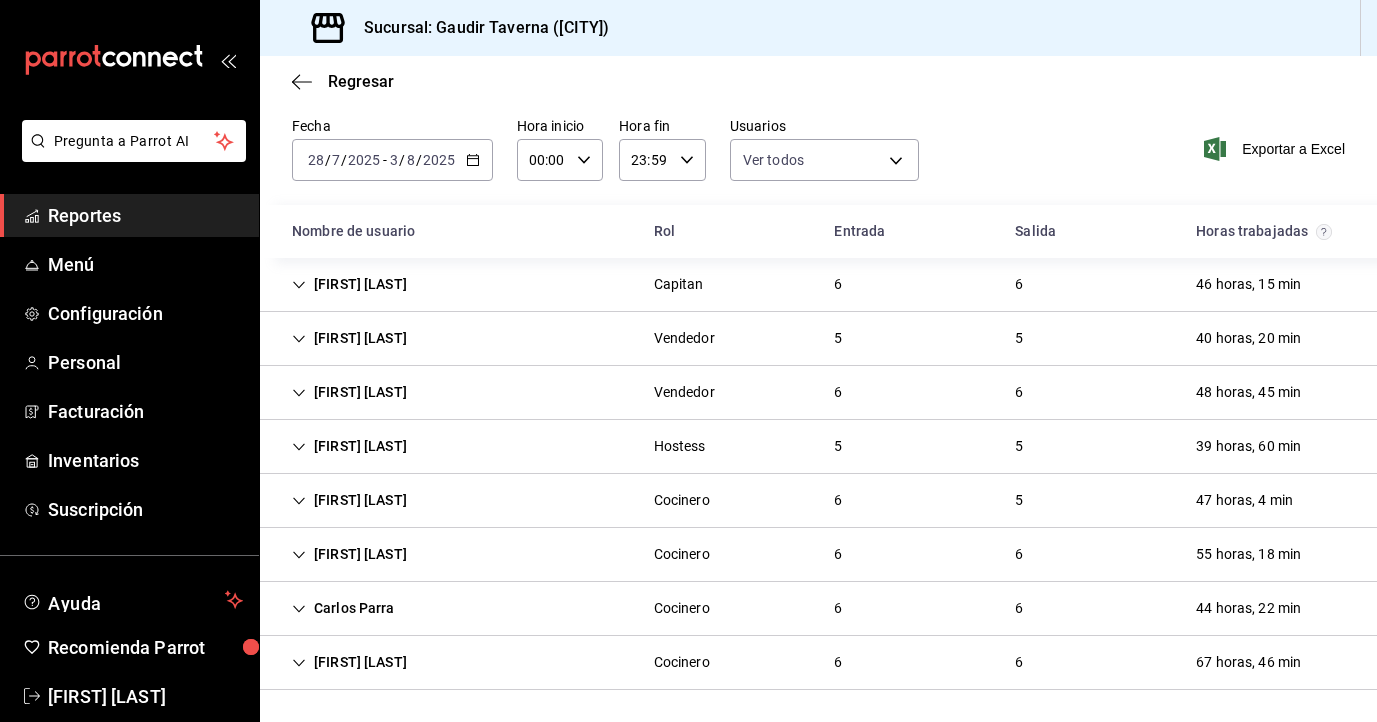 scroll, scrollTop: 60, scrollLeft: 0, axis: vertical 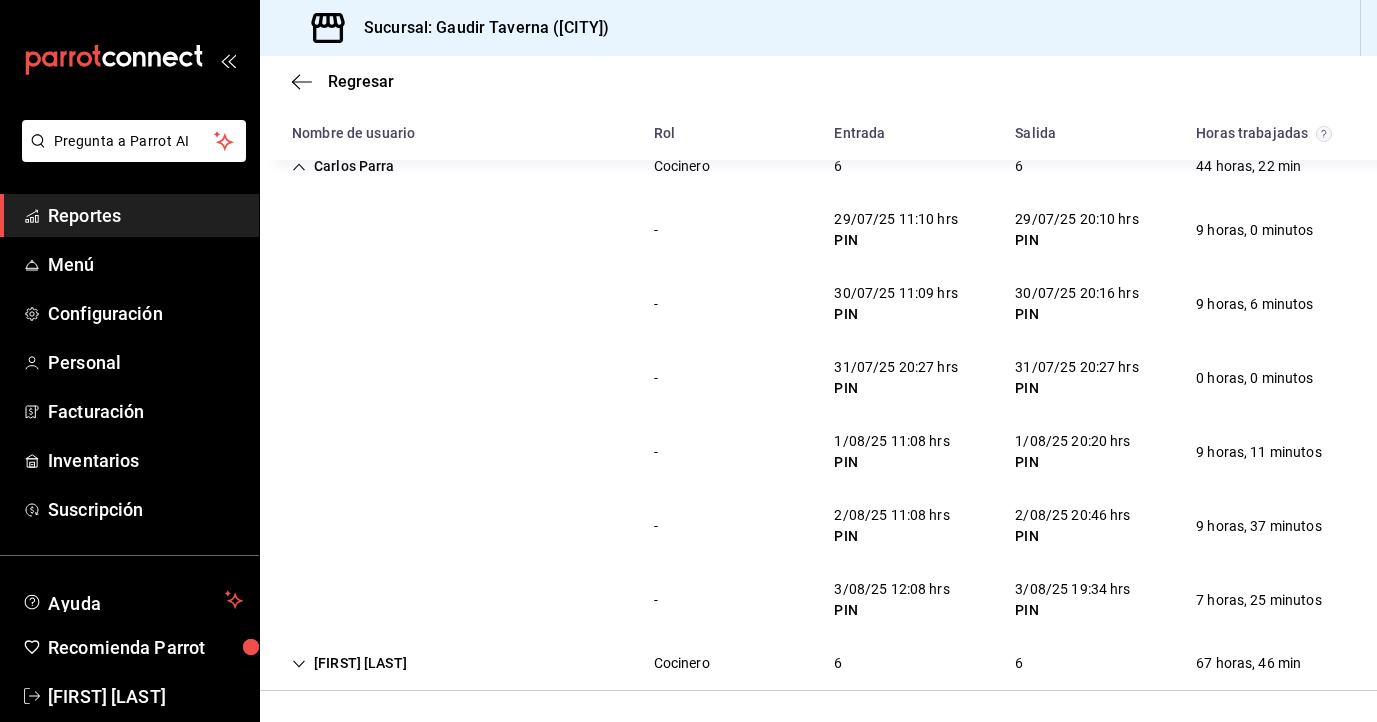 click 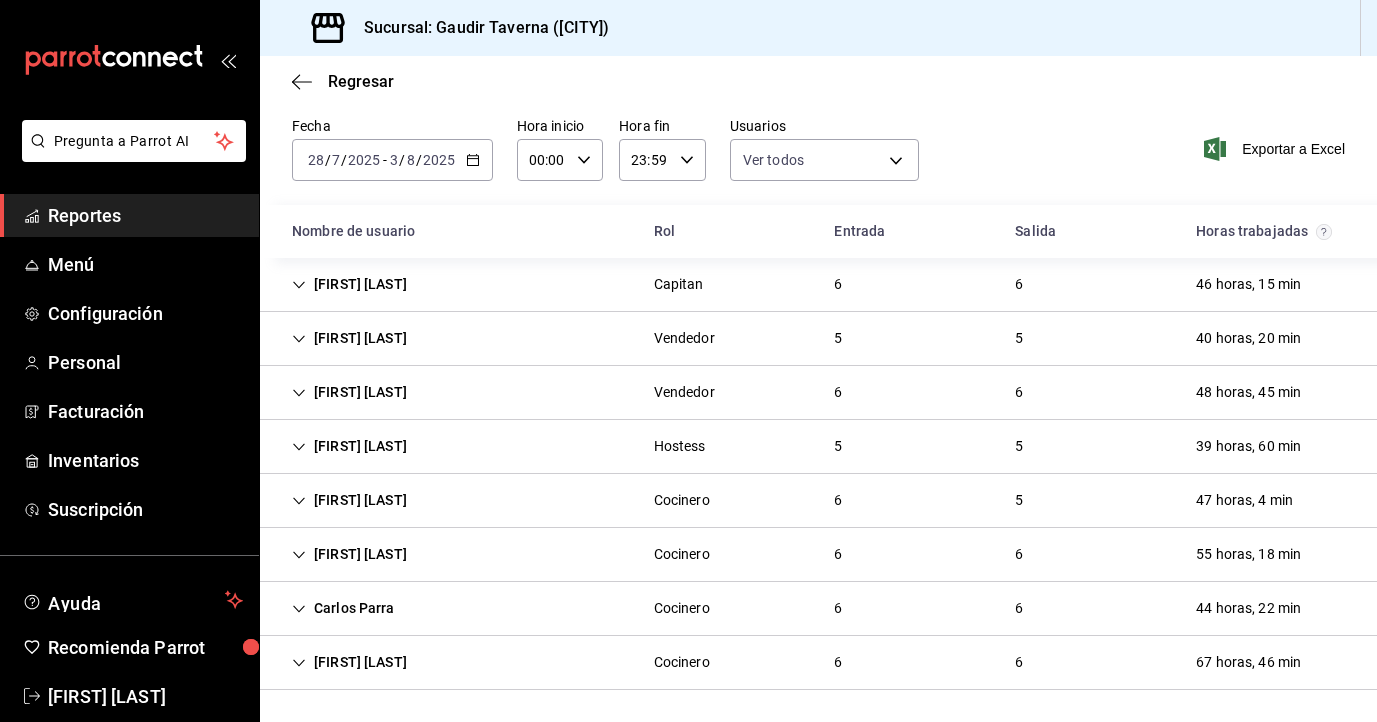 scroll, scrollTop: 60, scrollLeft: 0, axis: vertical 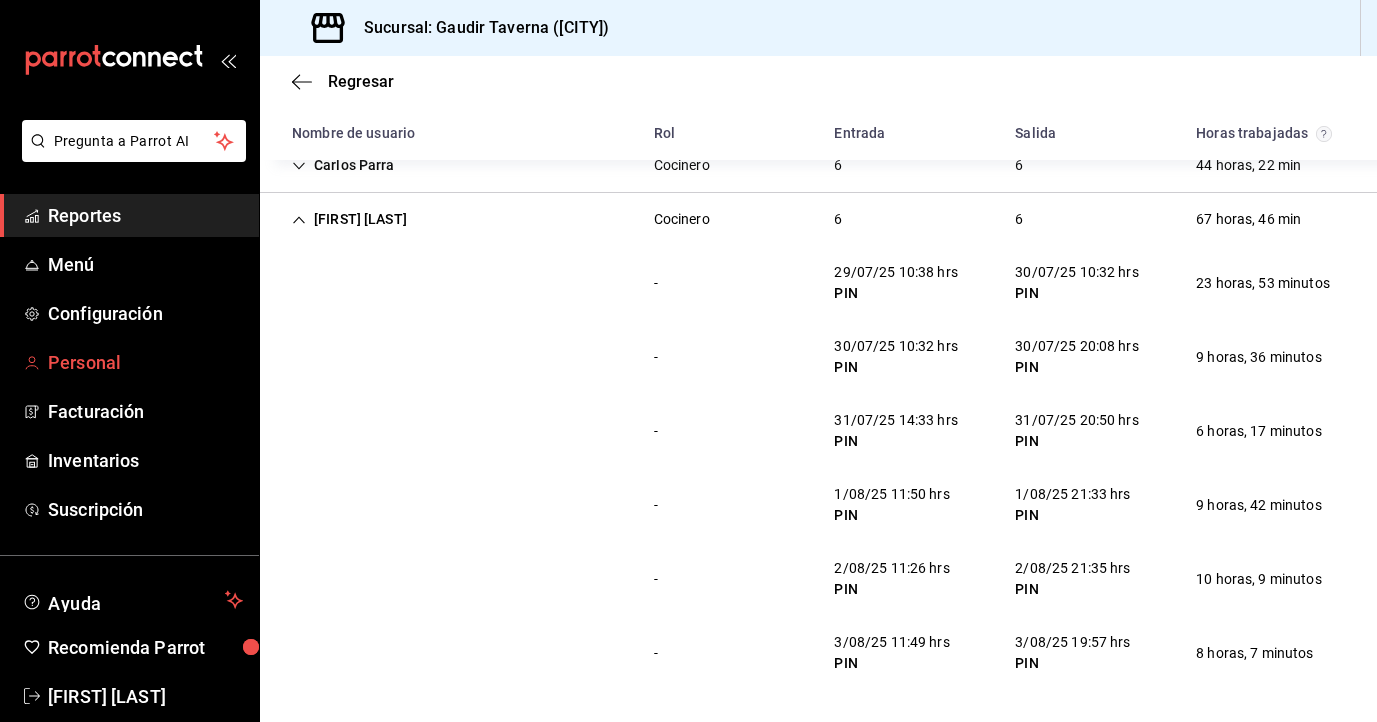 click on "Personal" at bounding box center (145, 362) 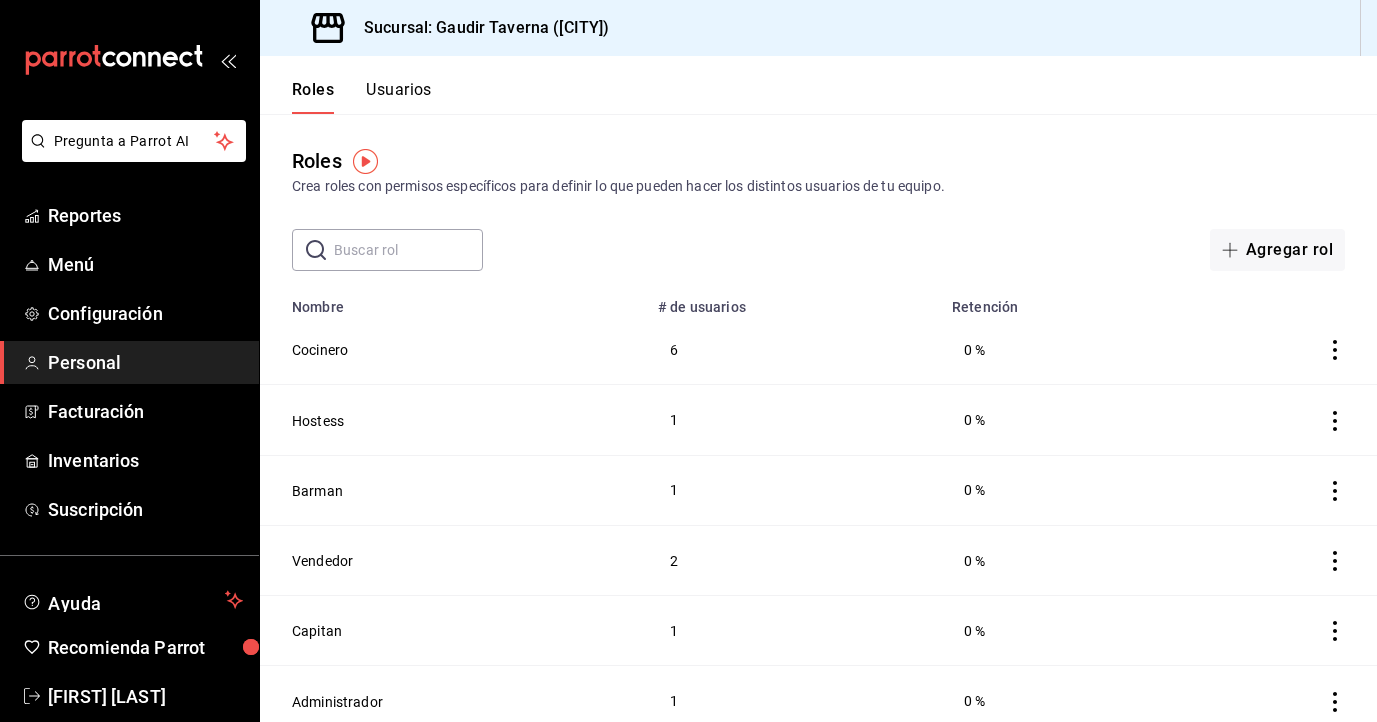 scroll, scrollTop: 11, scrollLeft: 0, axis: vertical 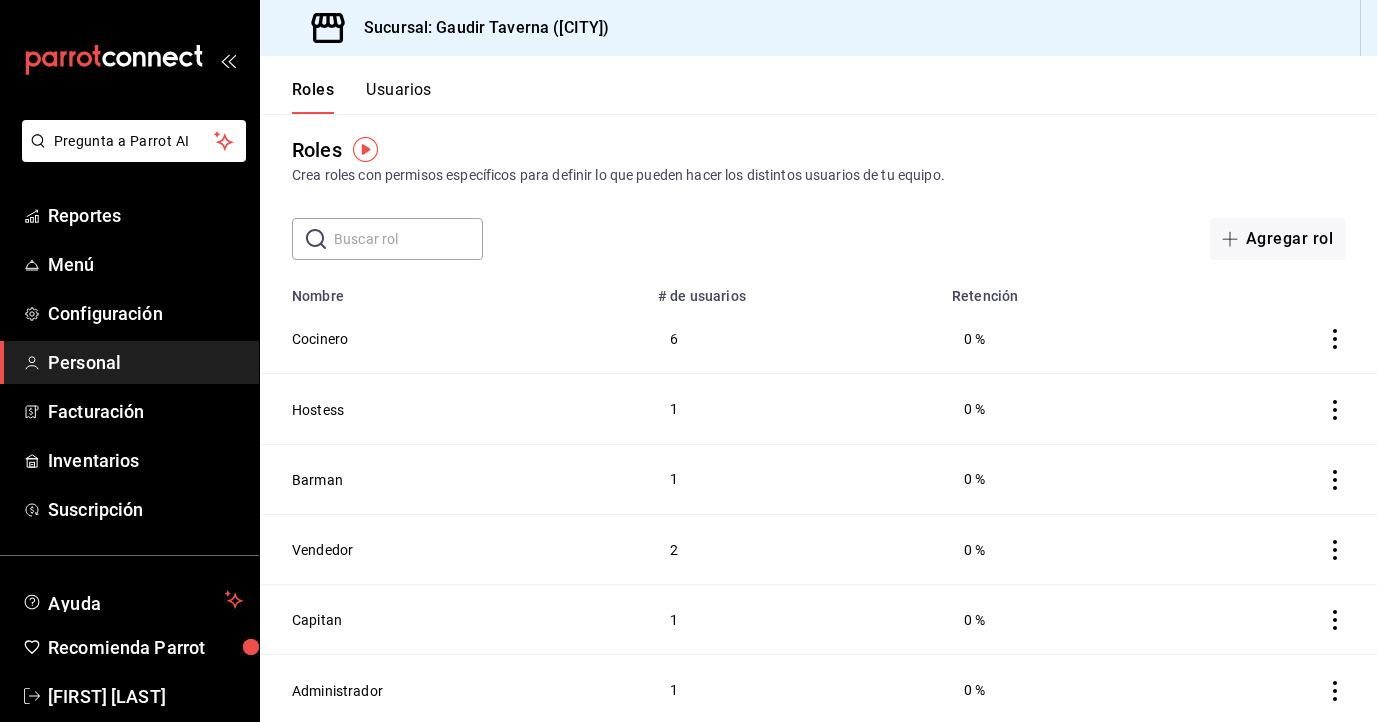 click on "Usuarios" at bounding box center [399, 97] 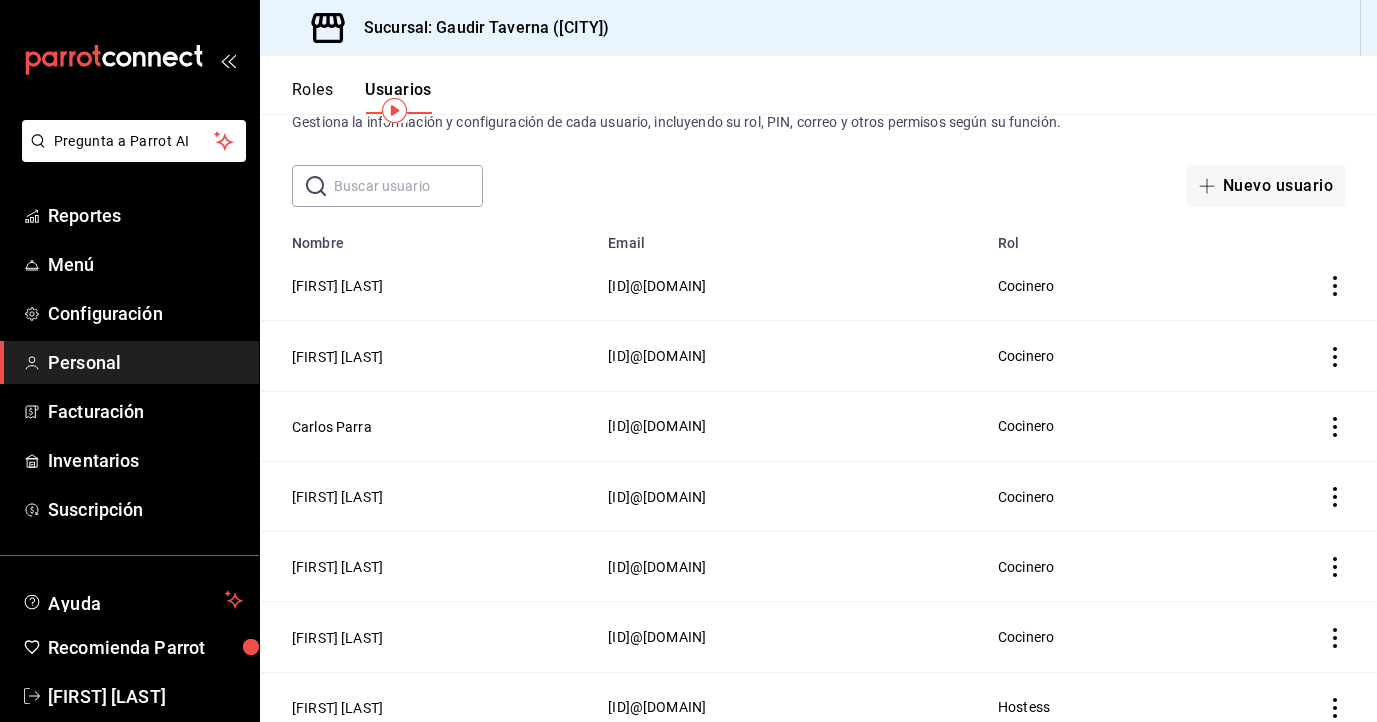 scroll, scrollTop: 48, scrollLeft: 0, axis: vertical 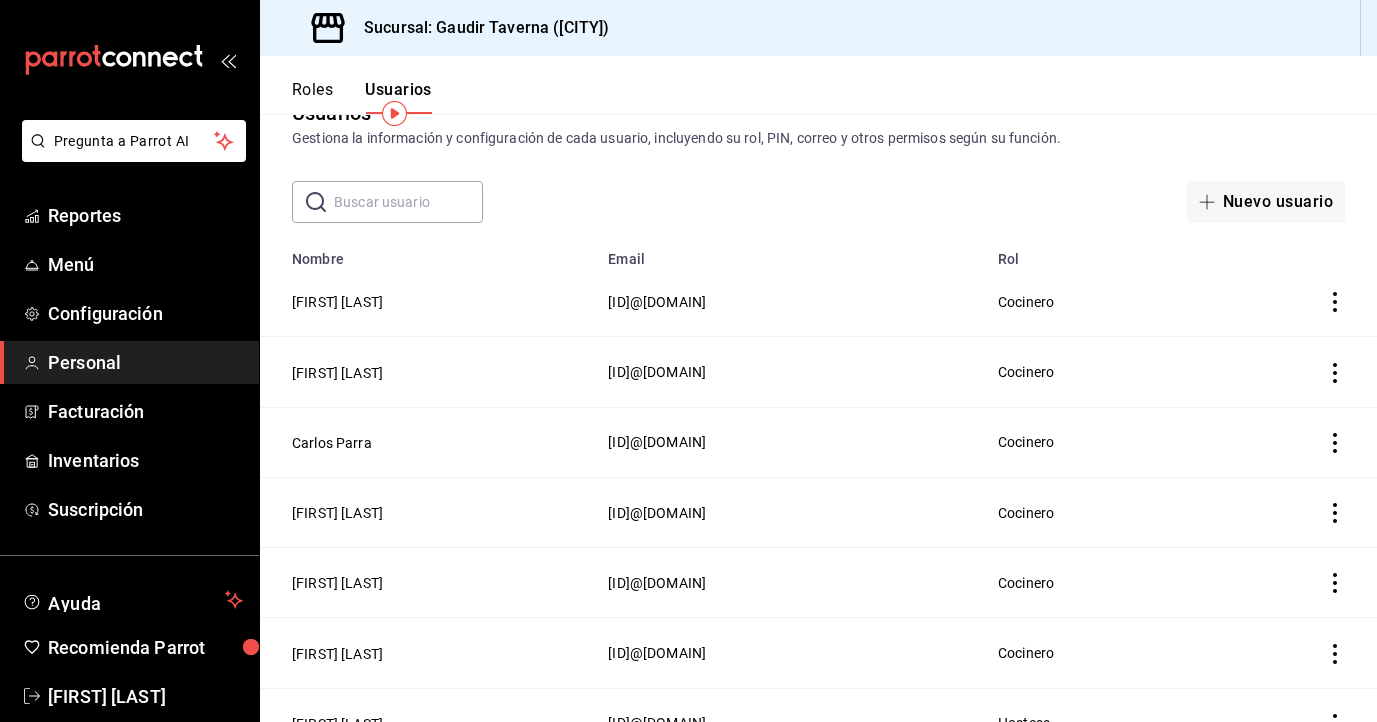click 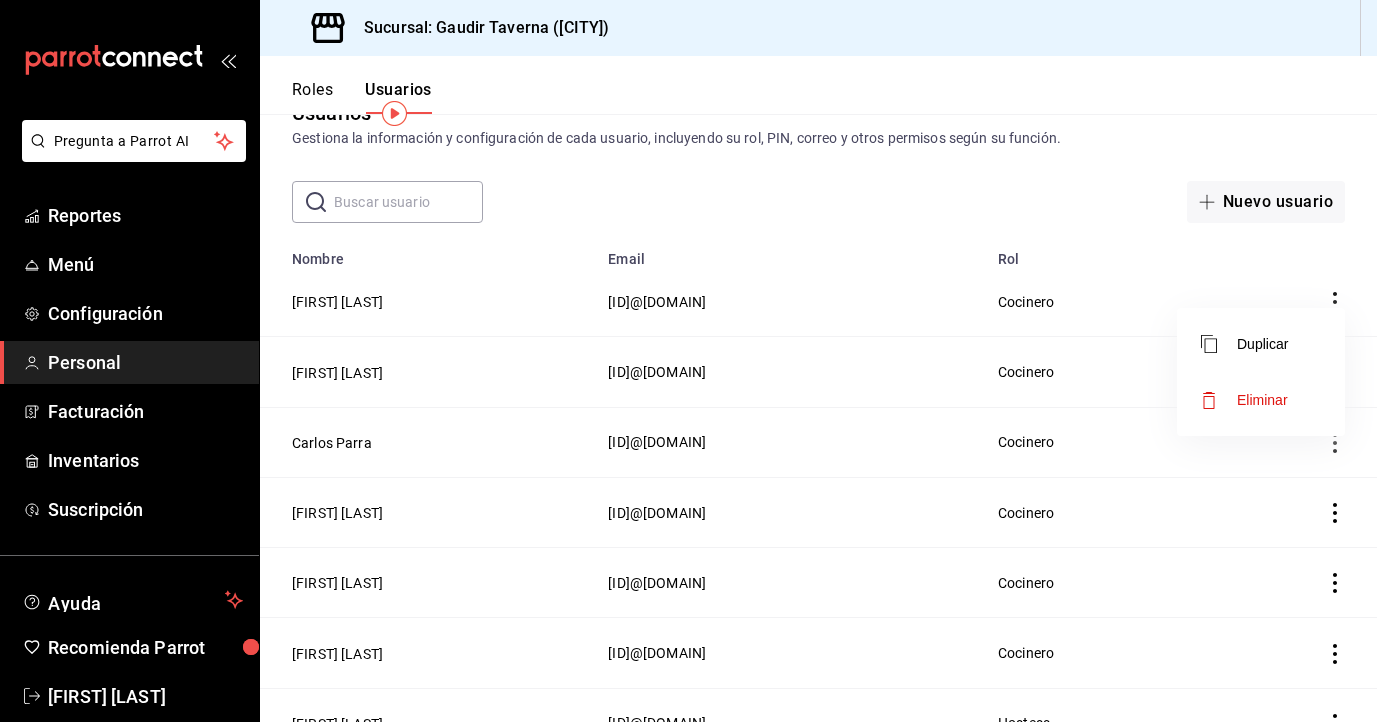 click on "Eliminar" at bounding box center (1262, 400) 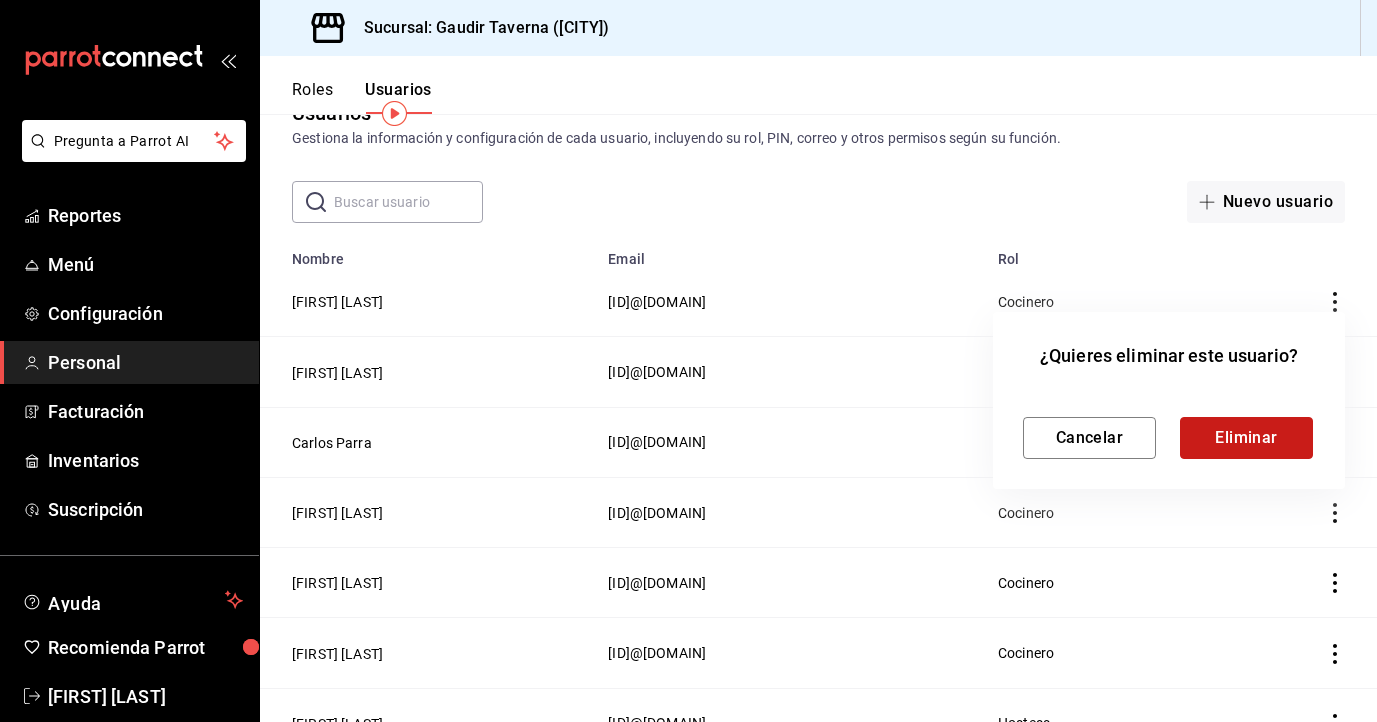 click on "Eliminar" at bounding box center [1246, 438] 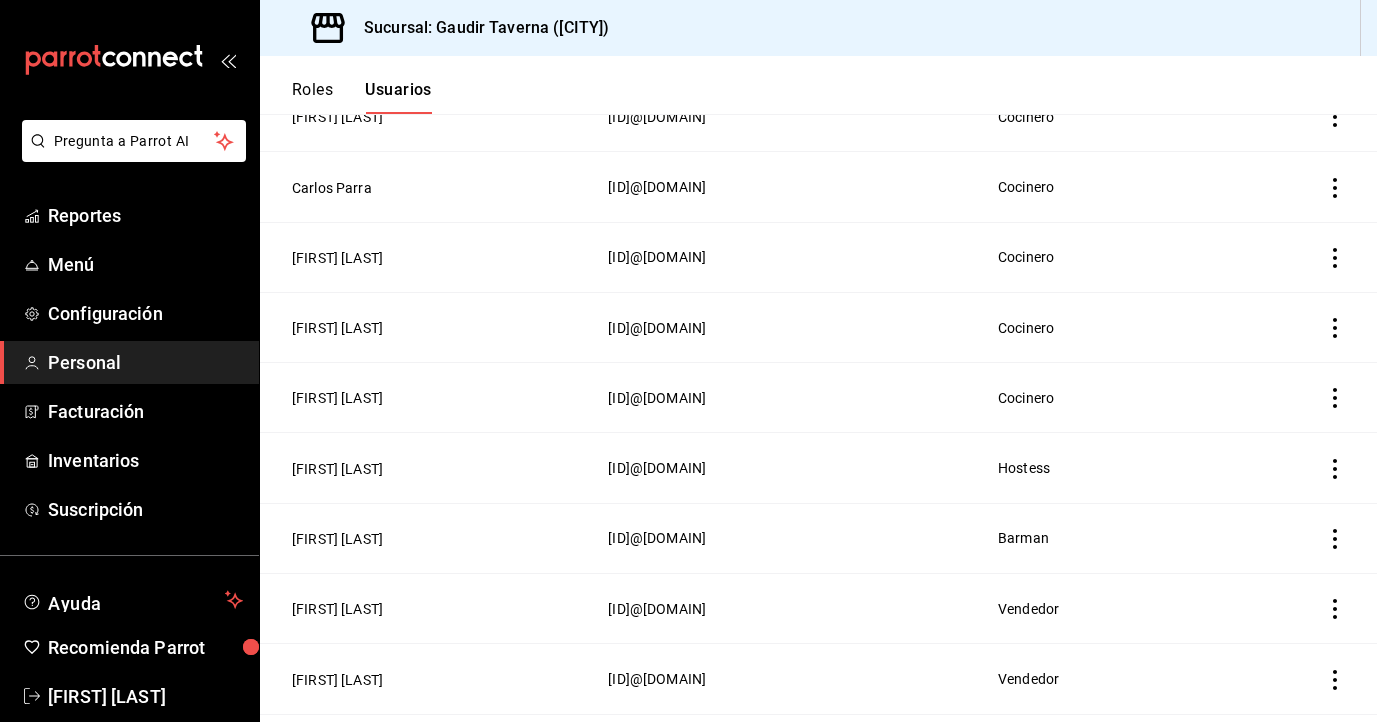 scroll, scrollTop: 430, scrollLeft: 0, axis: vertical 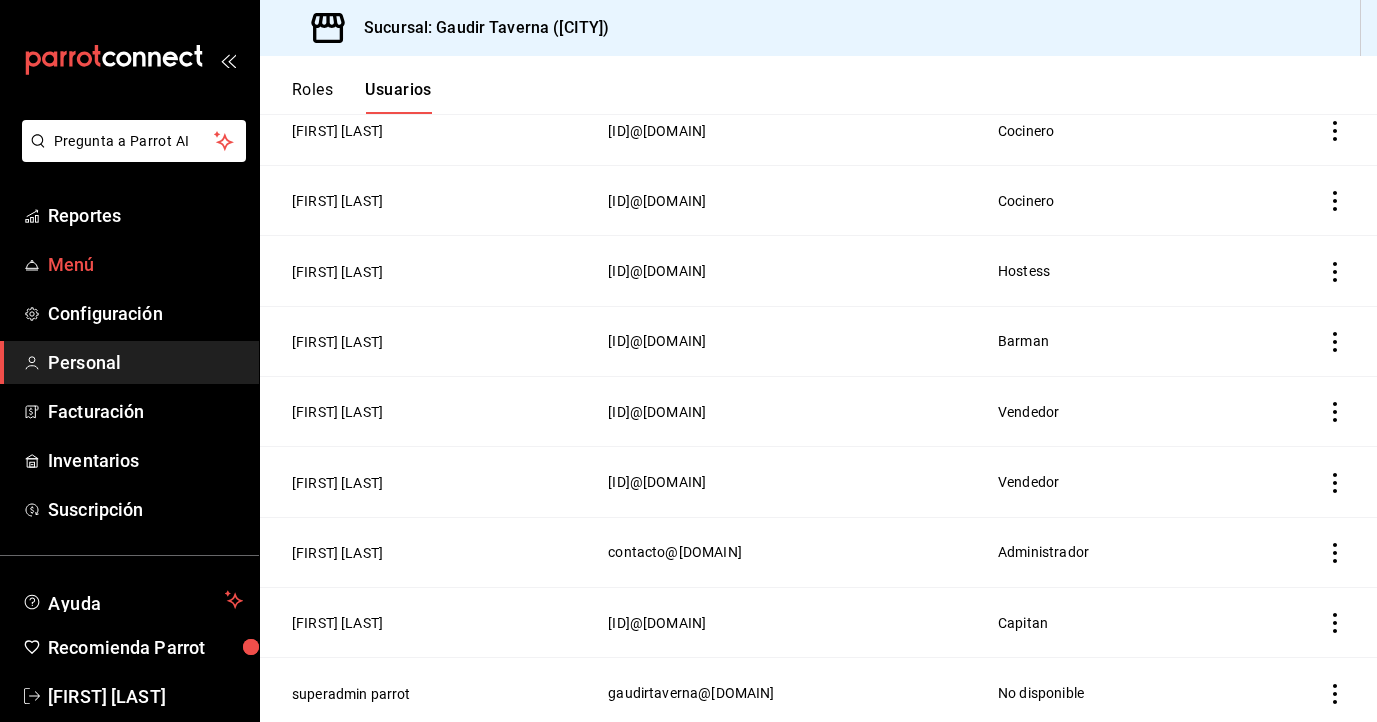 click on "Menú" at bounding box center [145, 264] 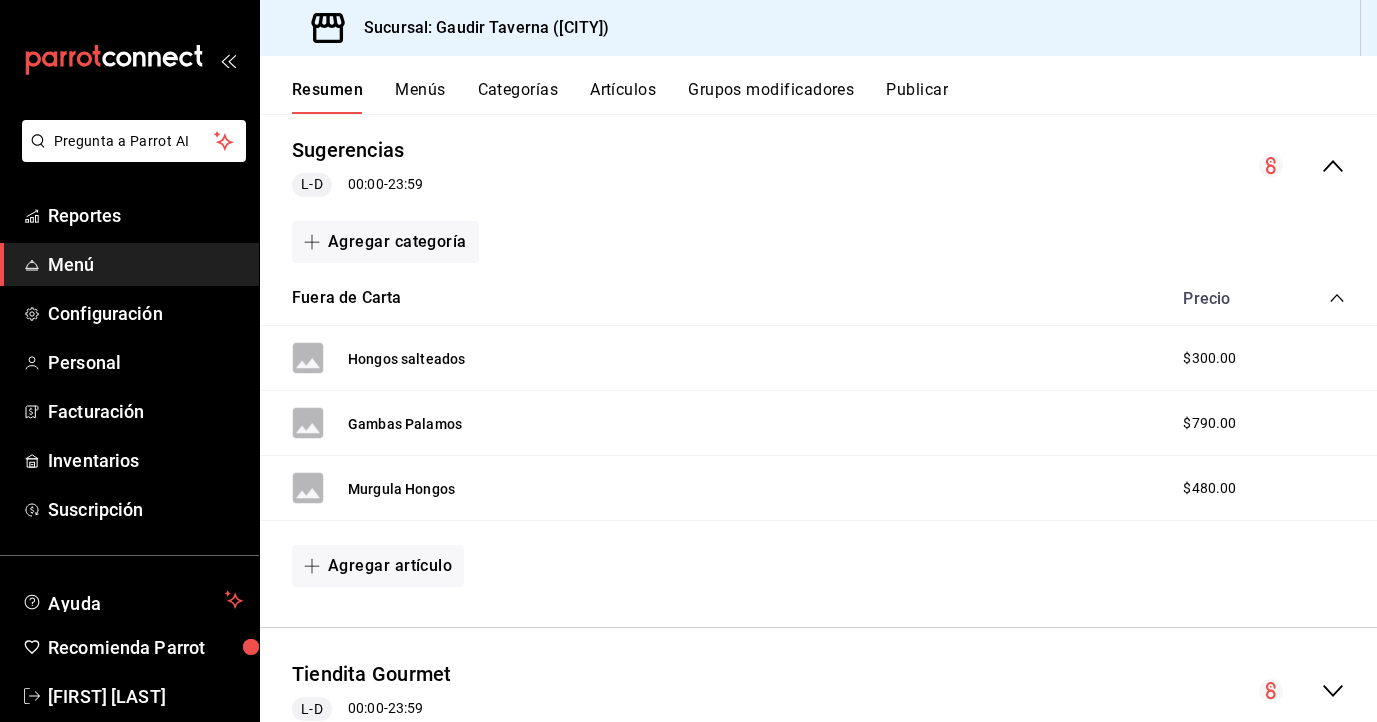 scroll, scrollTop: 0, scrollLeft: 0, axis: both 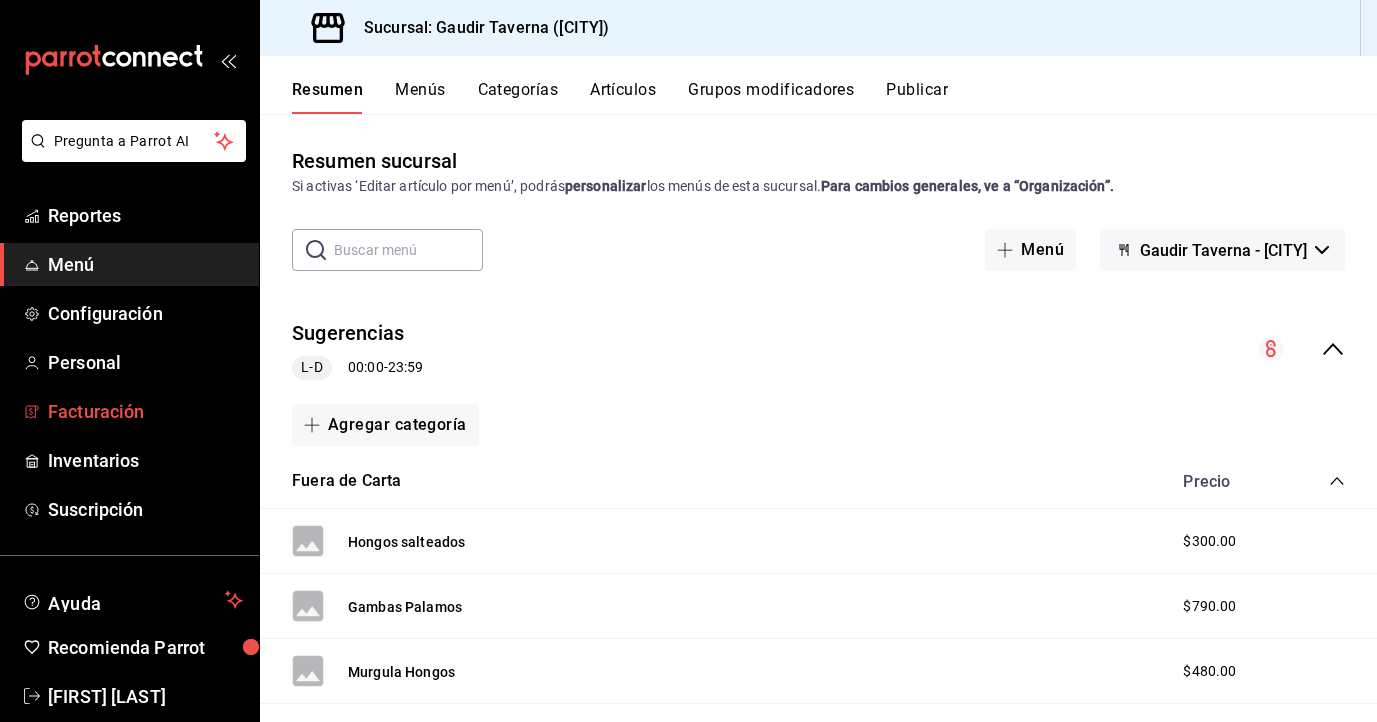 click on "Facturación" at bounding box center [129, 411] 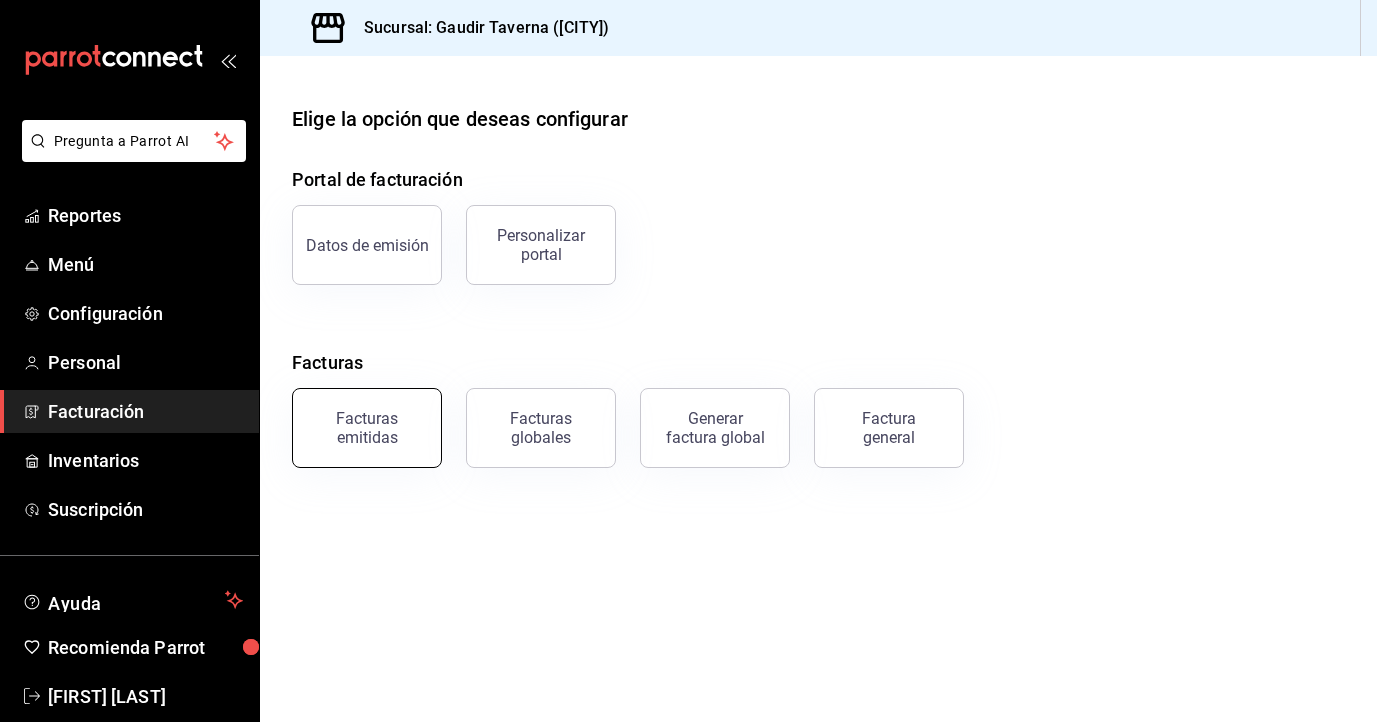 click on "Facturas emitidas" at bounding box center [367, 428] 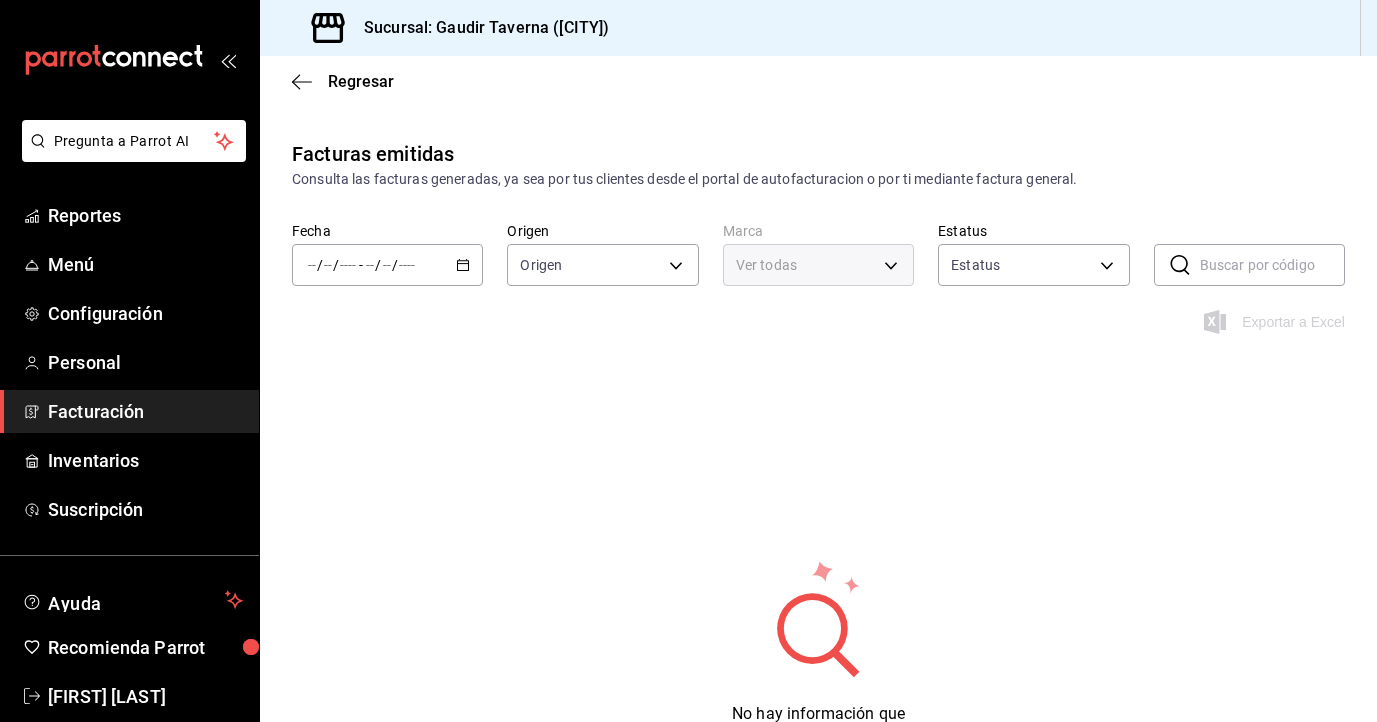type on "ORDER_INVOICE,GENERAL_INVOICE" 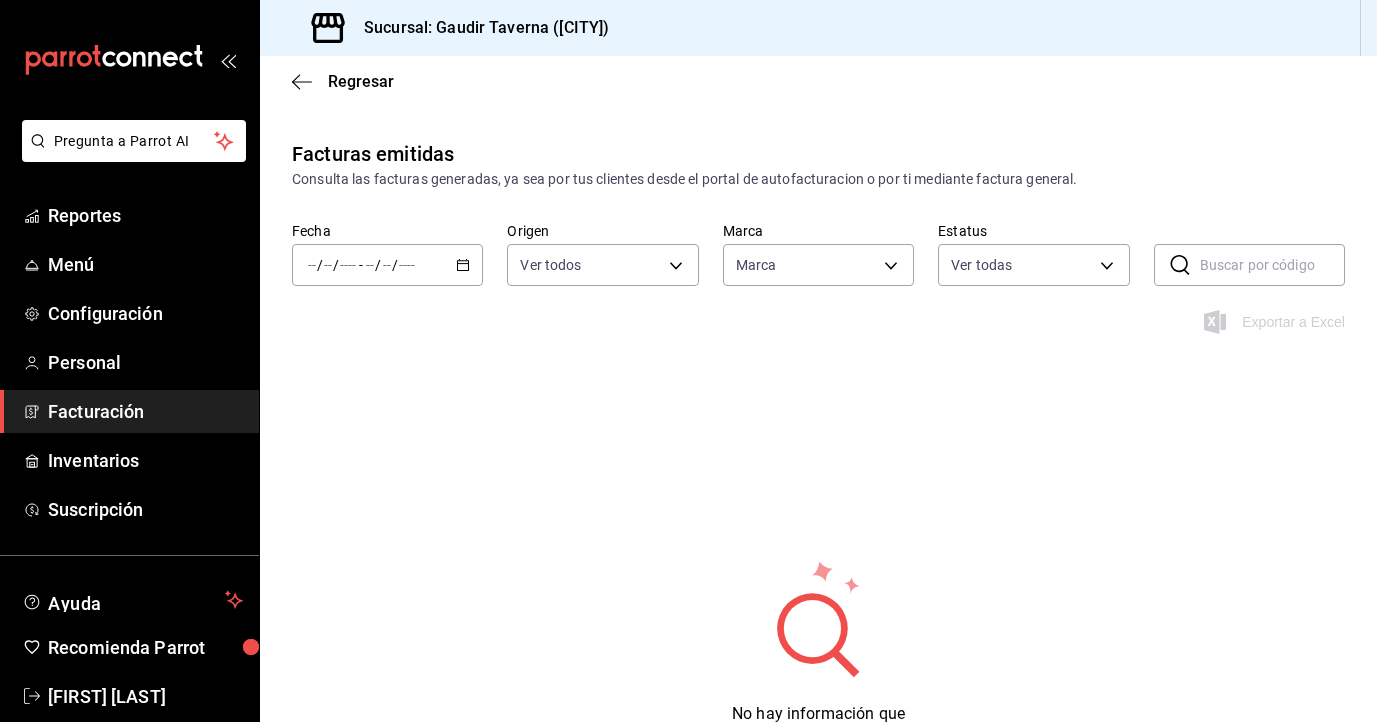 type on "1e06db1b-005a-4cce-8504-6623acf63a2d" 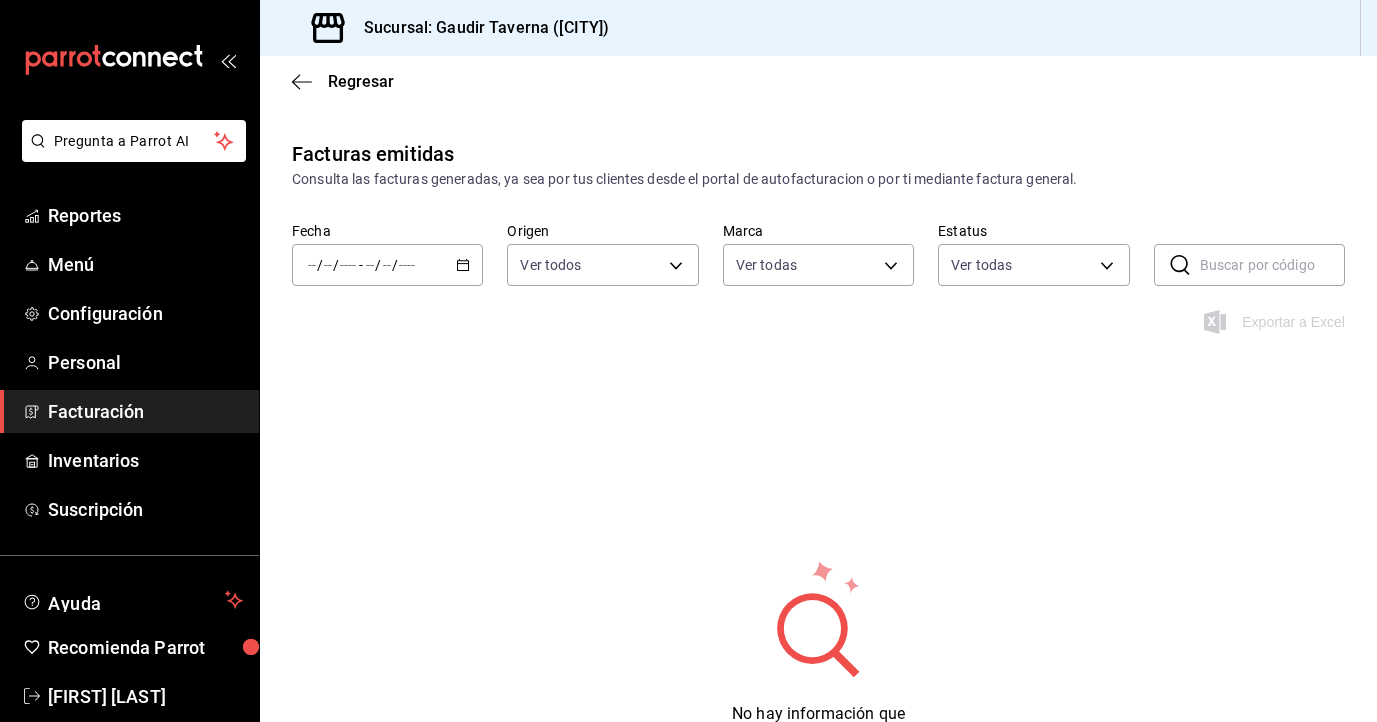 click 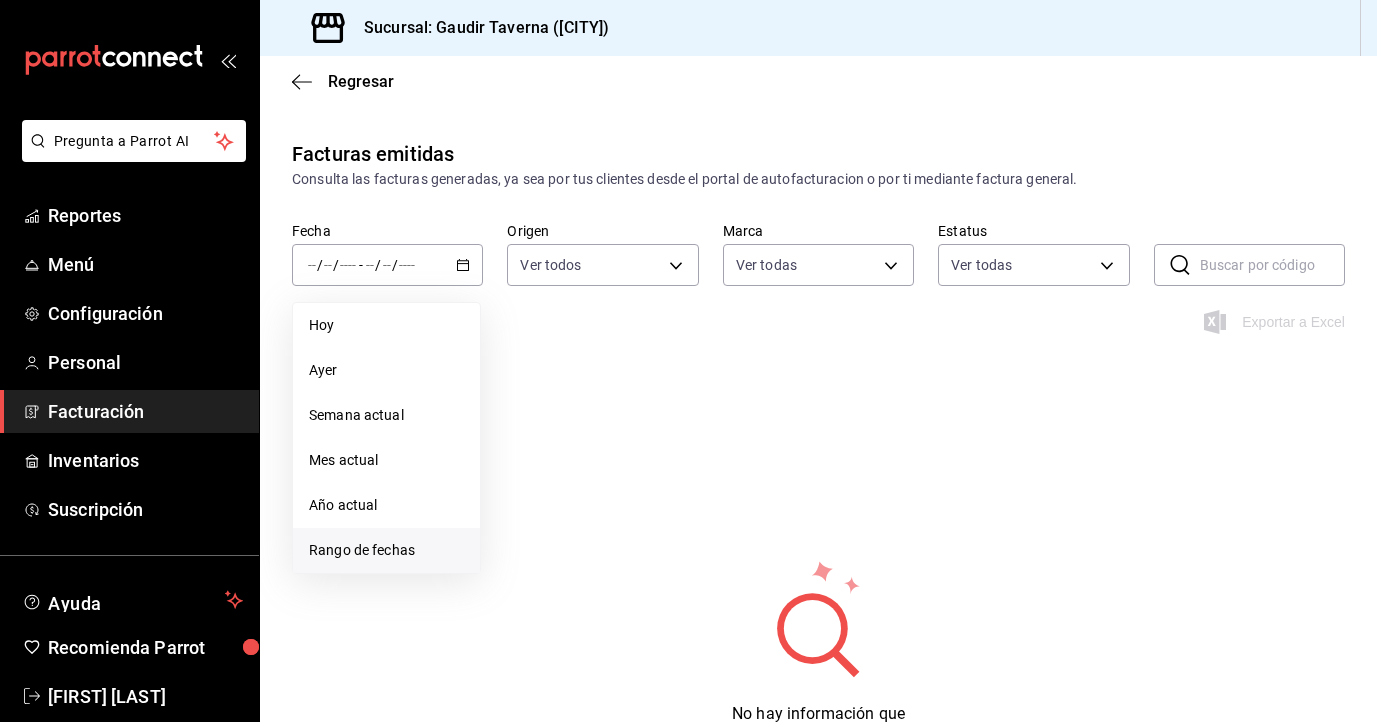 click on "Rango de fechas" at bounding box center (386, 550) 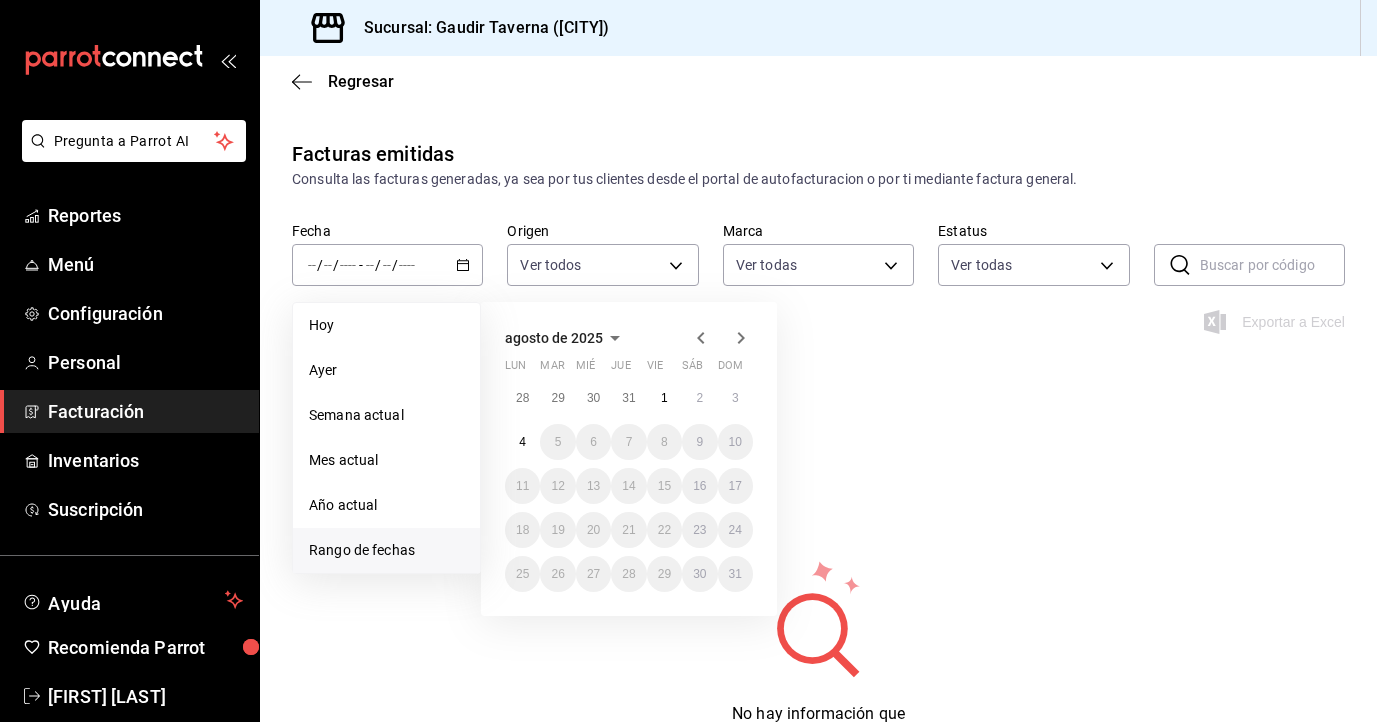 click 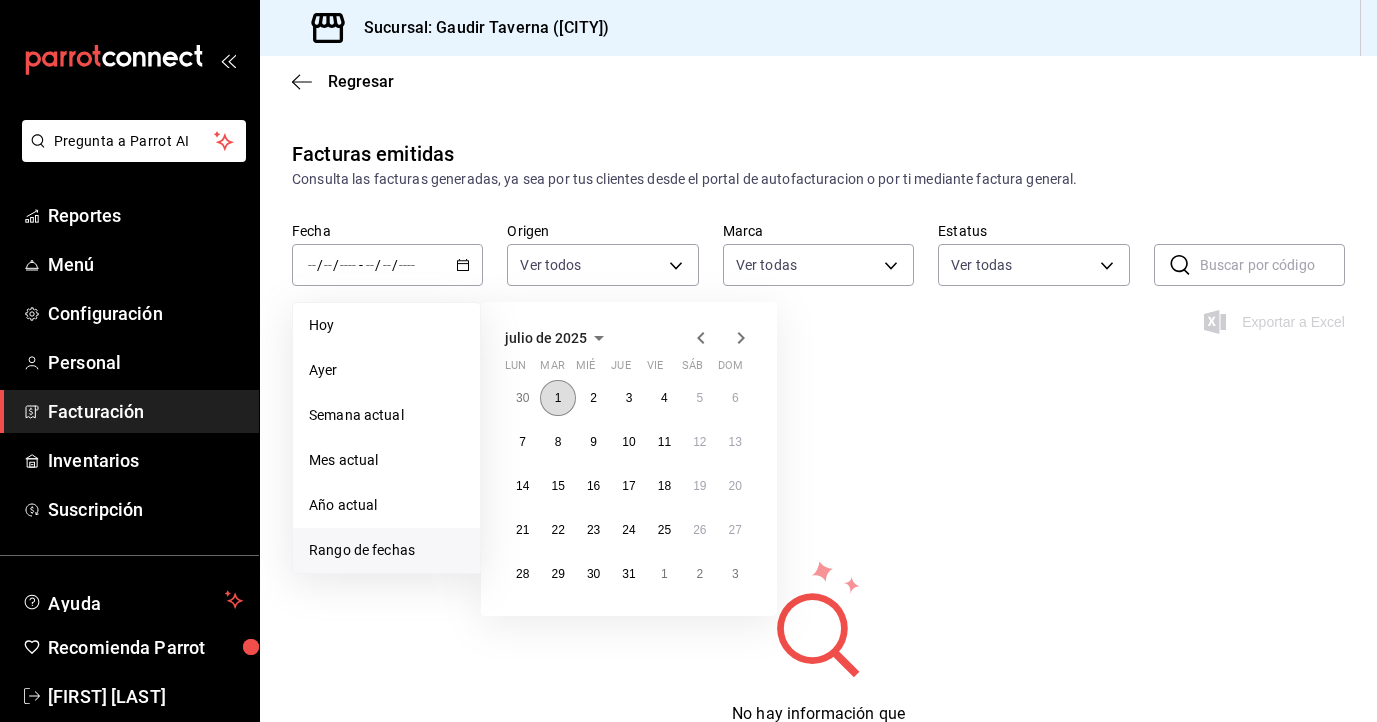 click on "1" at bounding box center (558, 398) 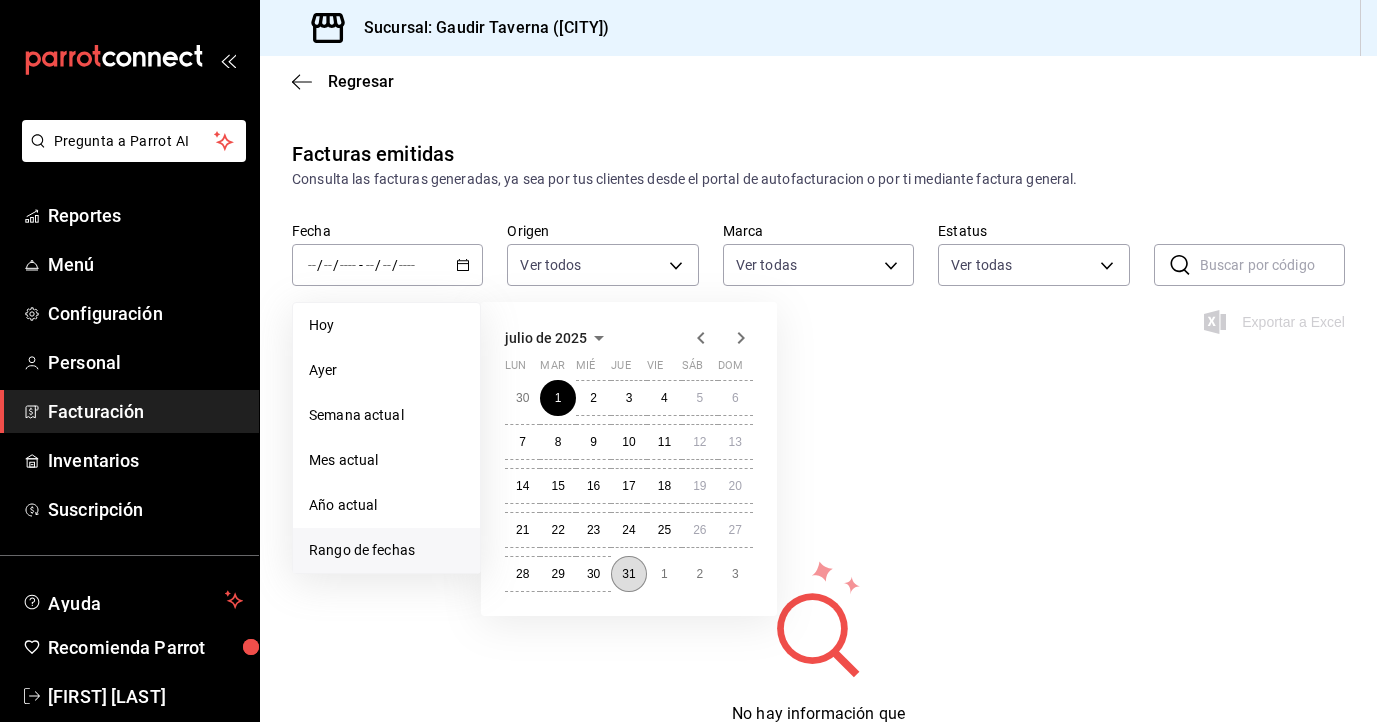 click on "31" at bounding box center (628, 574) 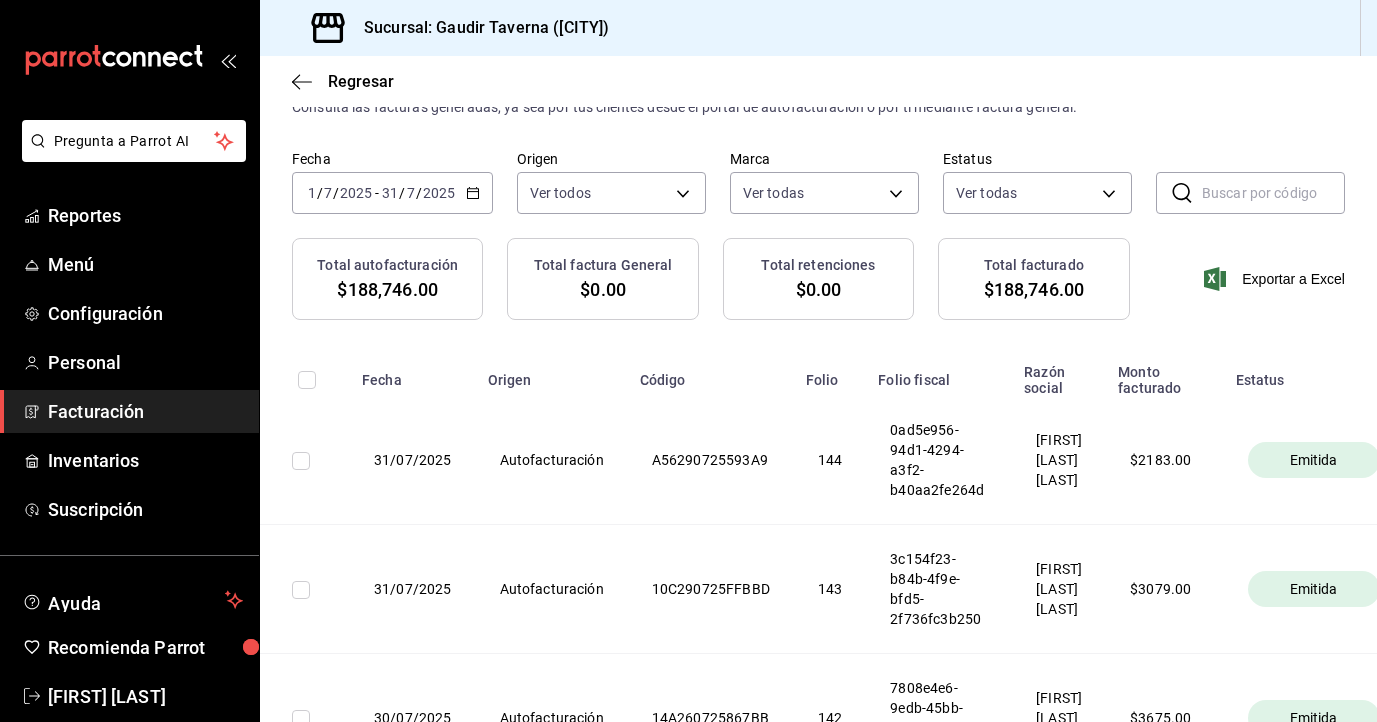 scroll, scrollTop: 77, scrollLeft: 0, axis: vertical 